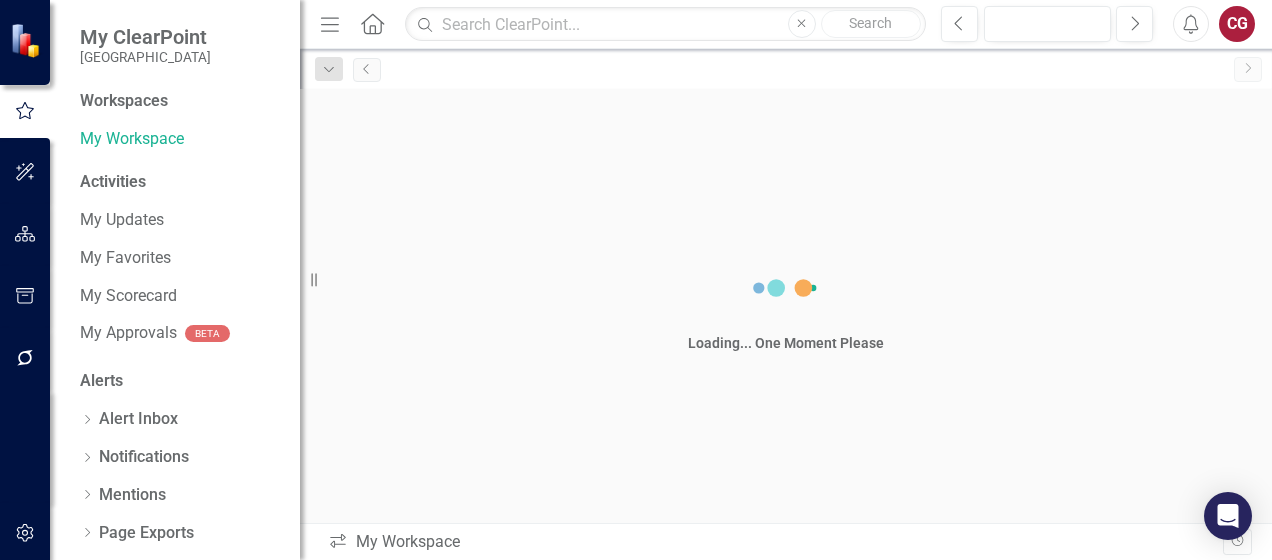 scroll, scrollTop: 0, scrollLeft: 0, axis: both 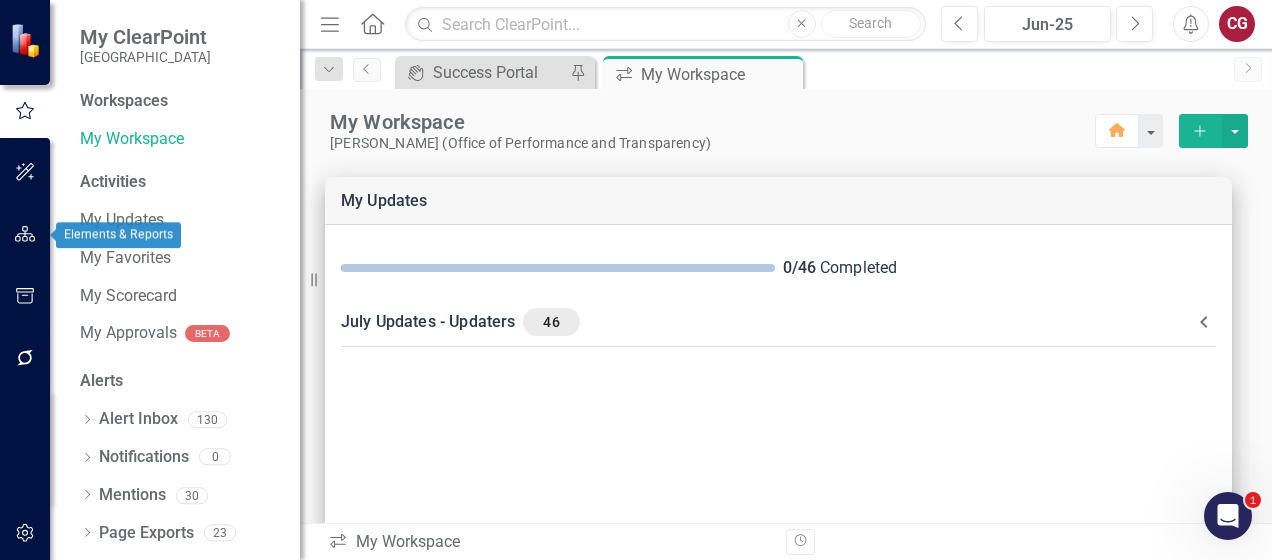 click 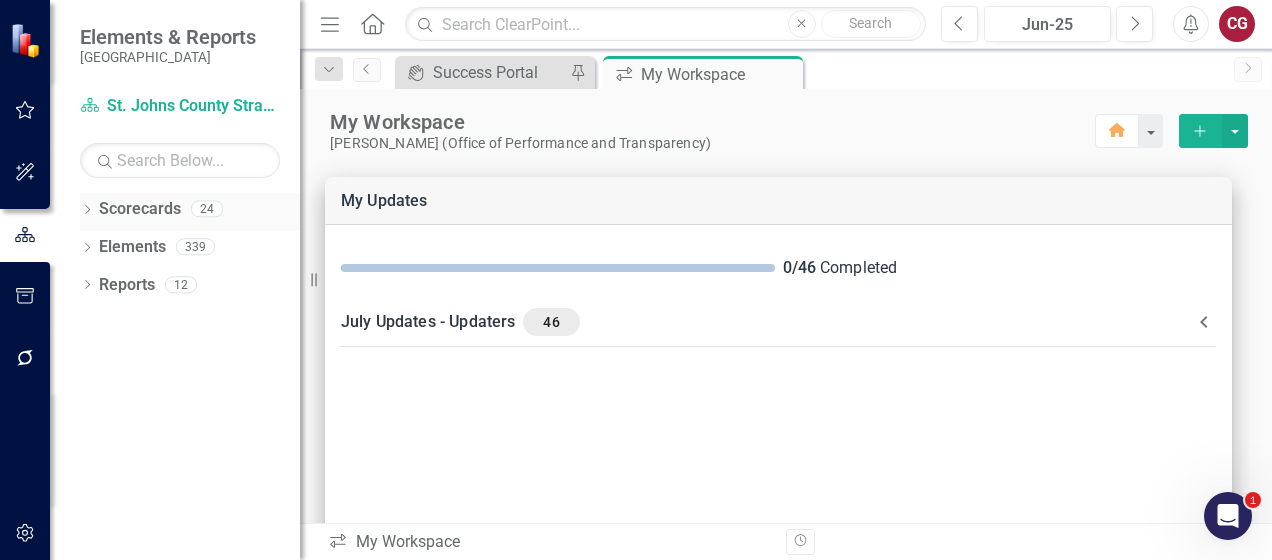 click on "Dropdown" 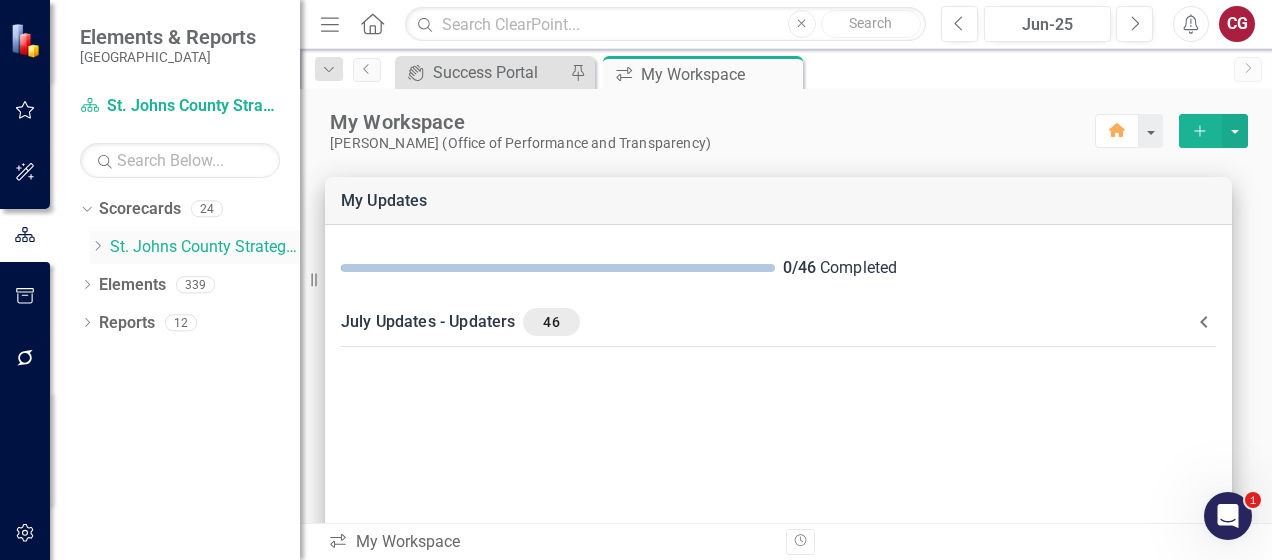 click on "St. Johns County Strategic Plan" at bounding box center (205, 247) 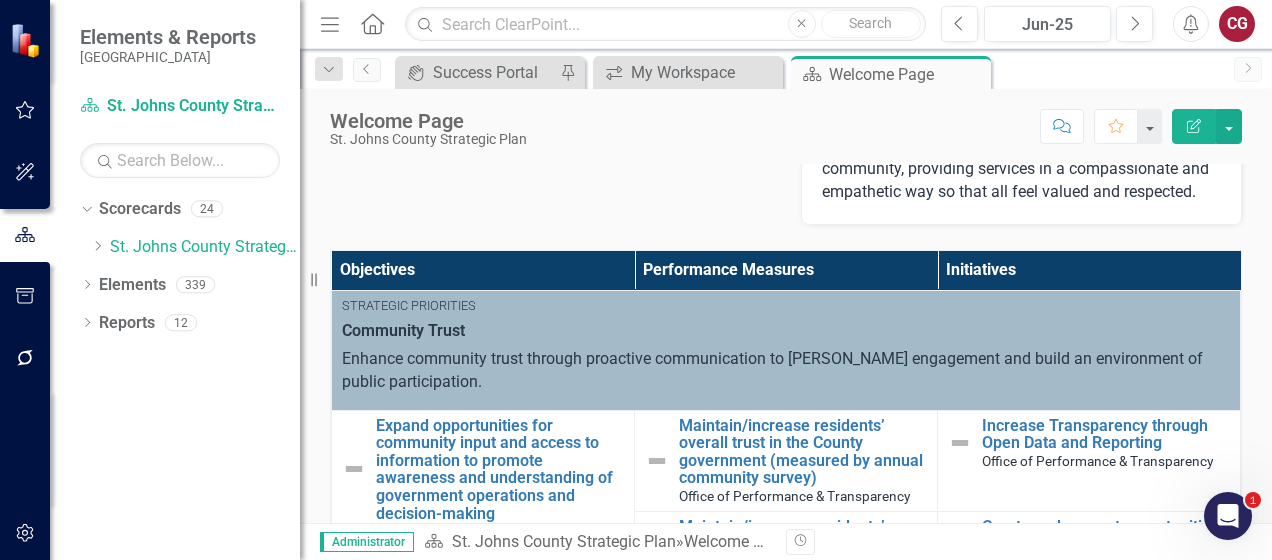 scroll, scrollTop: 800, scrollLeft: 0, axis: vertical 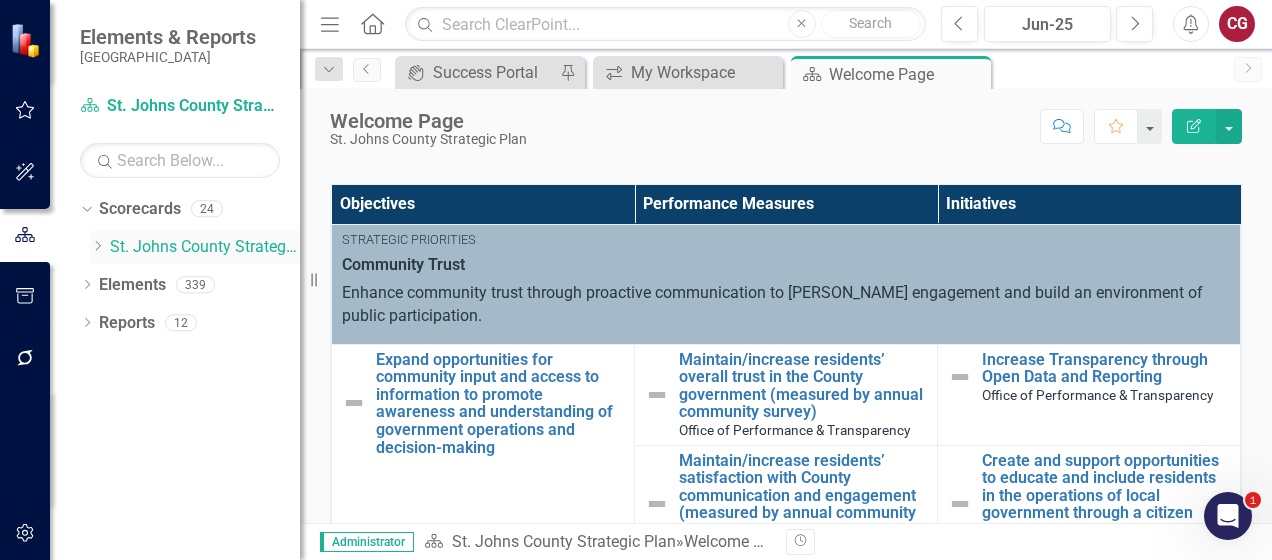 click 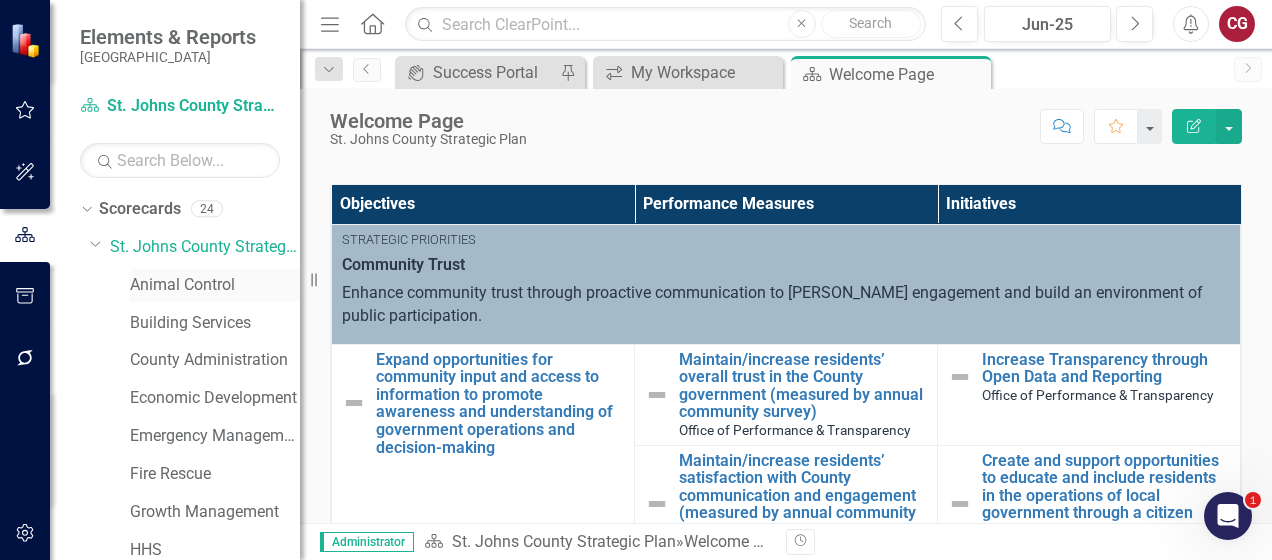 click on "Animal Control" at bounding box center [215, 285] 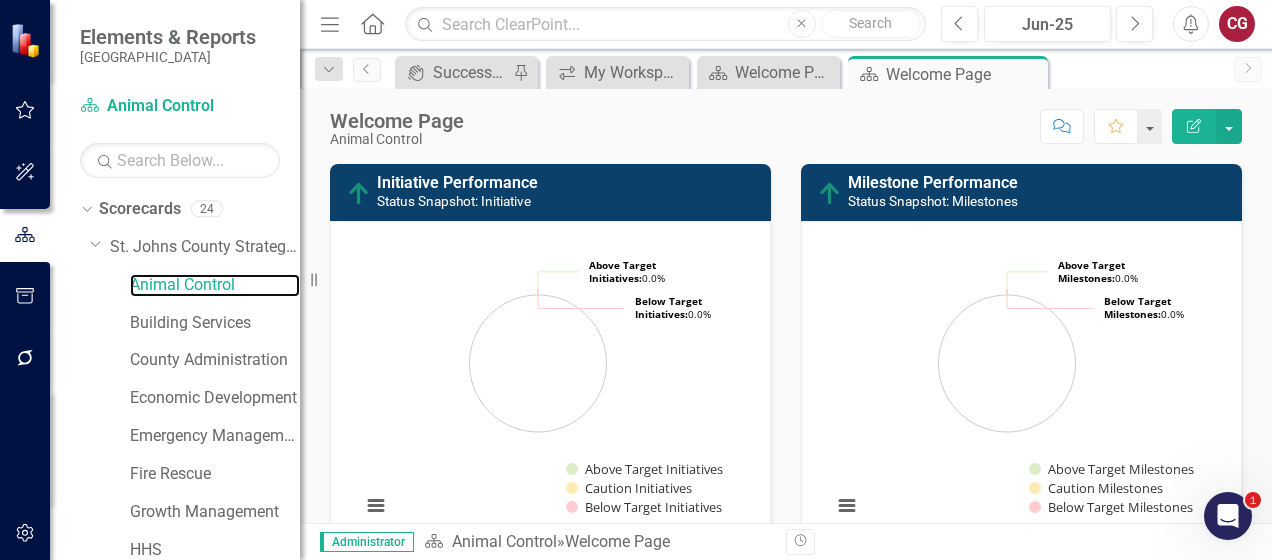 scroll, scrollTop: 300, scrollLeft: 0, axis: vertical 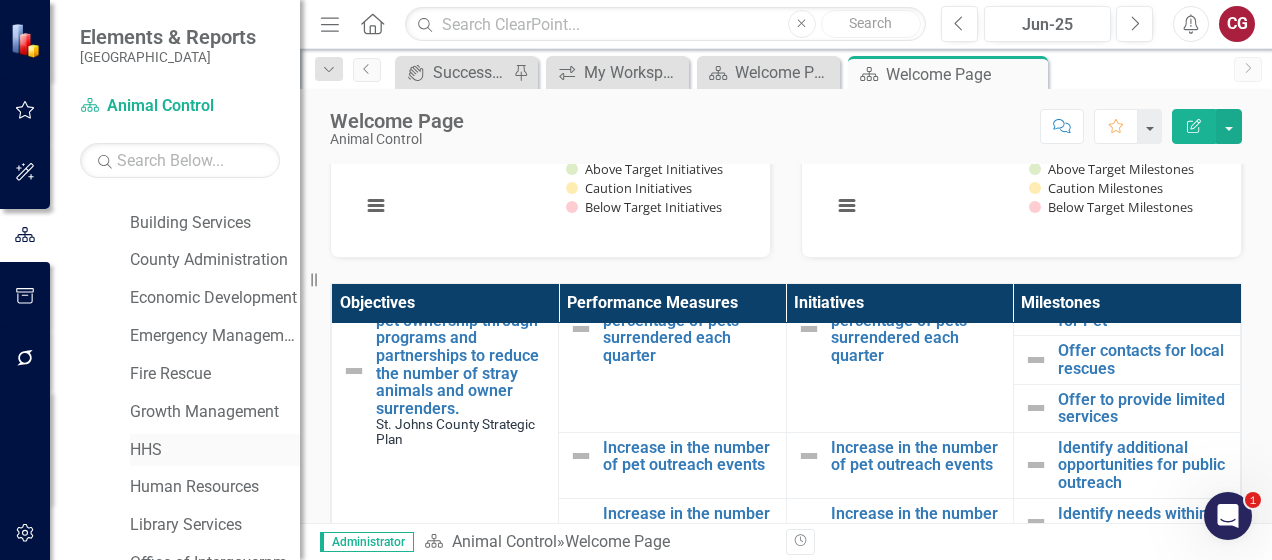 click on "HHS" at bounding box center (215, 450) 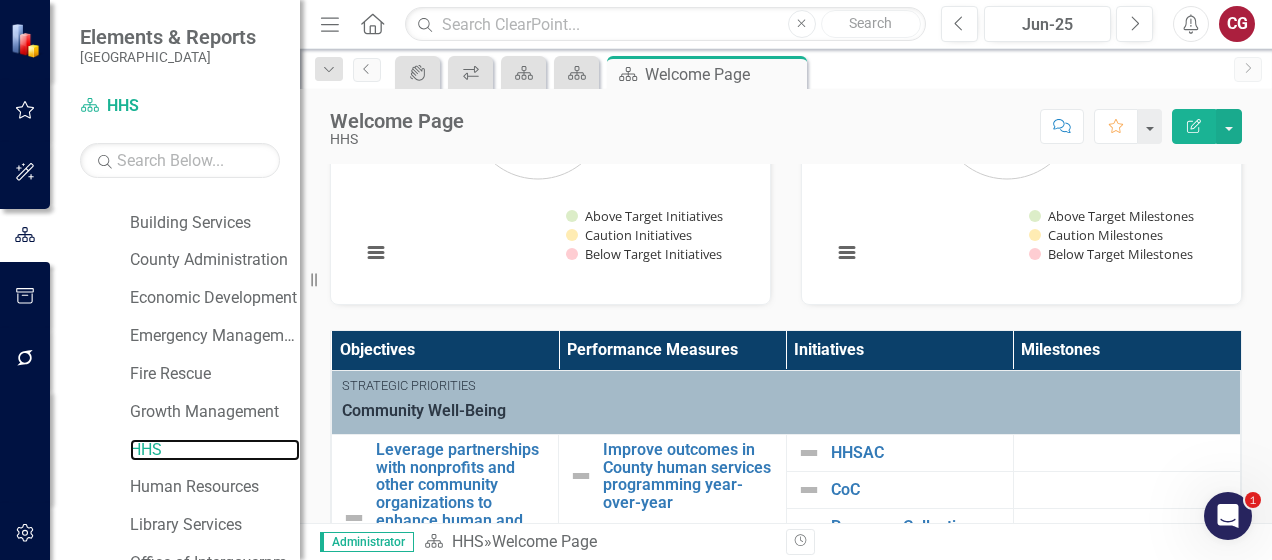 scroll, scrollTop: 600, scrollLeft: 0, axis: vertical 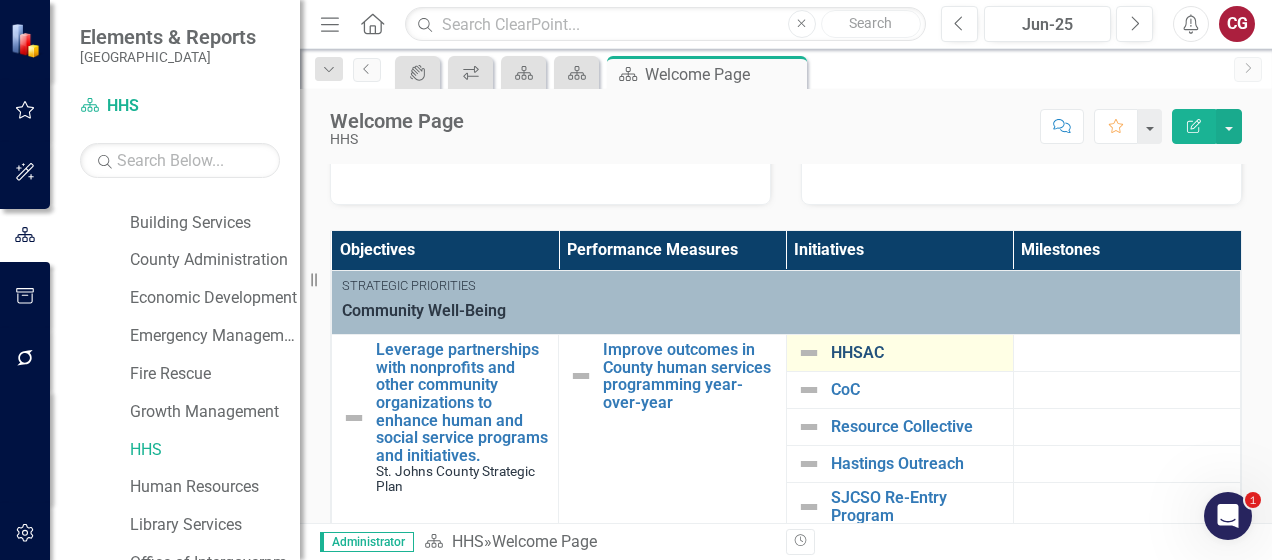 click on "HHSAC" at bounding box center [917, 353] 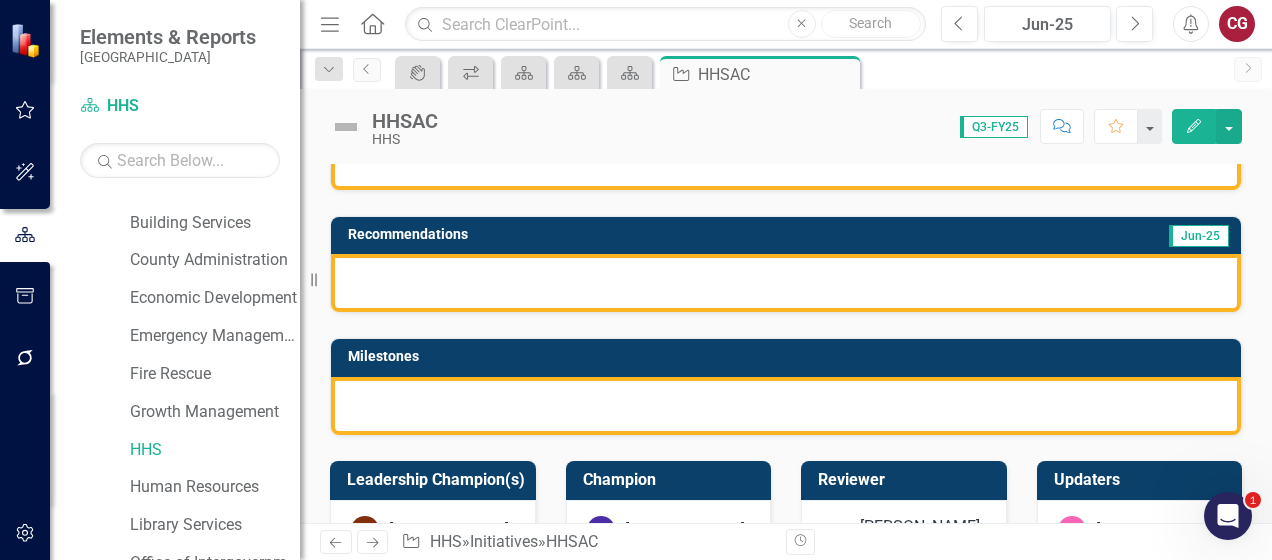 scroll, scrollTop: 0, scrollLeft: 0, axis: both 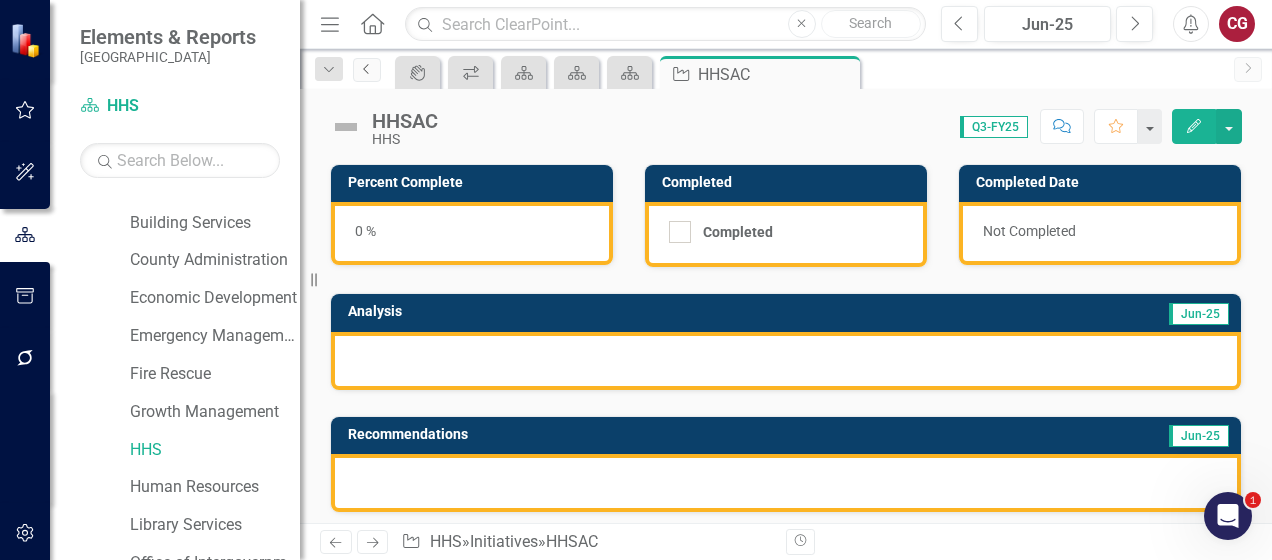 click on "Previous" 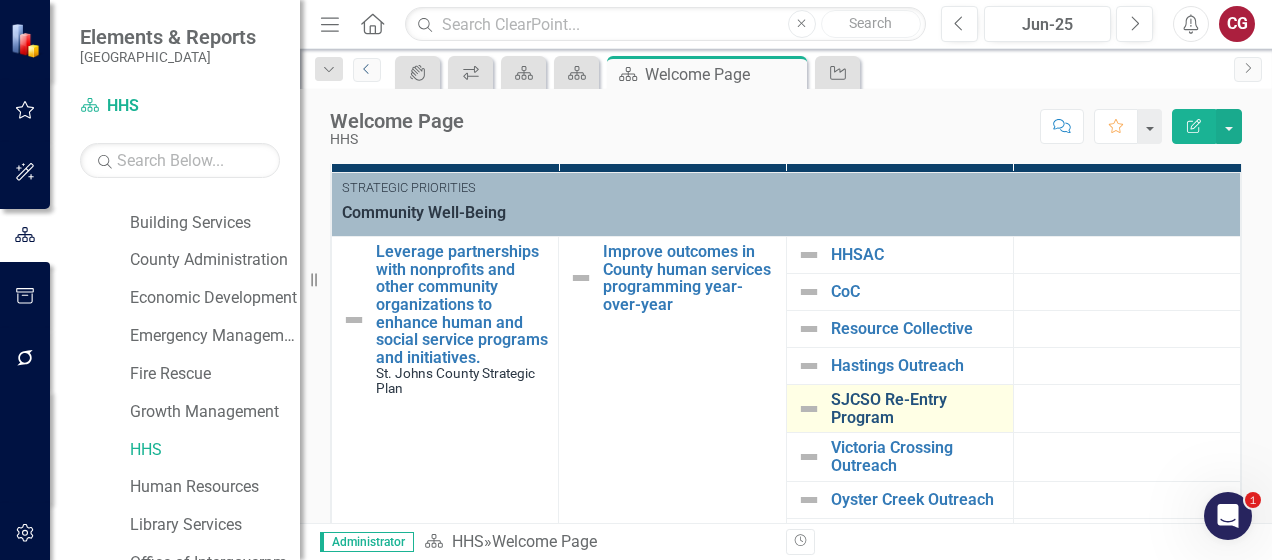 scroll, scrollTop: 700, scrollLeft: 0, axis: vertical 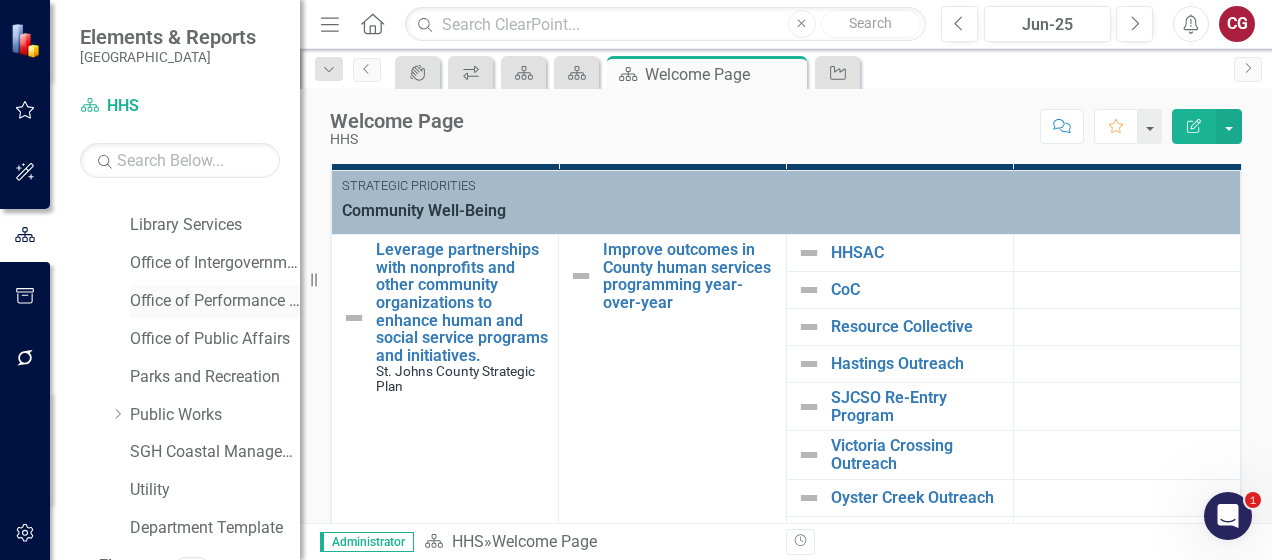click on "Office of Performance & Transparency" at bounding box center [215, 301] 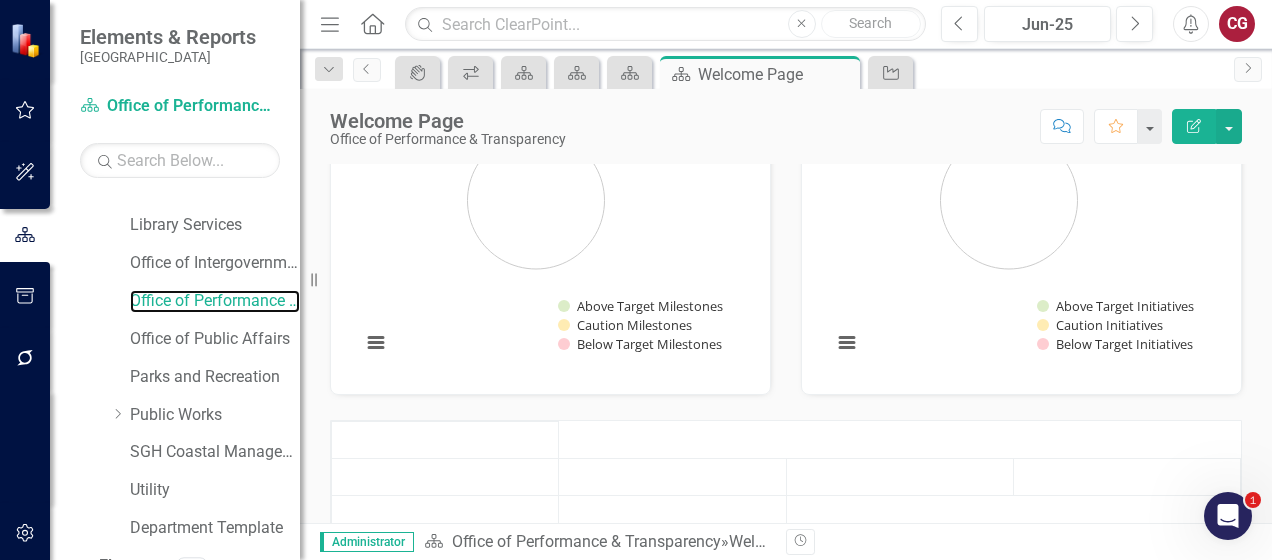 scroll, scrollTop: 800, scrollLeft: 0, axis: vertical 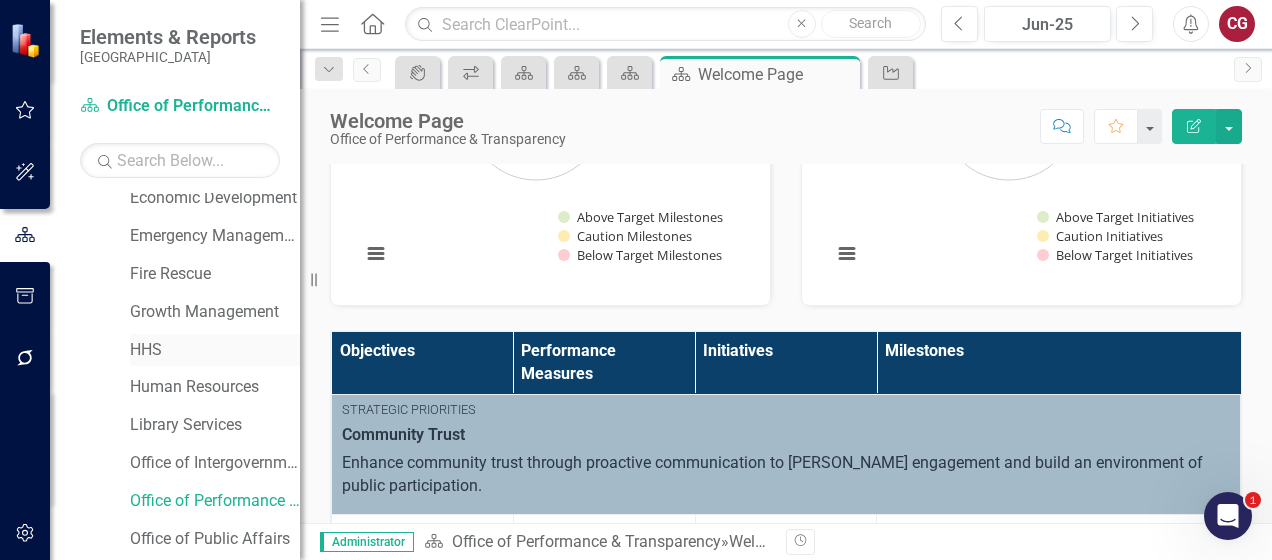 click on "HHS" at bounding box center [215, 350] 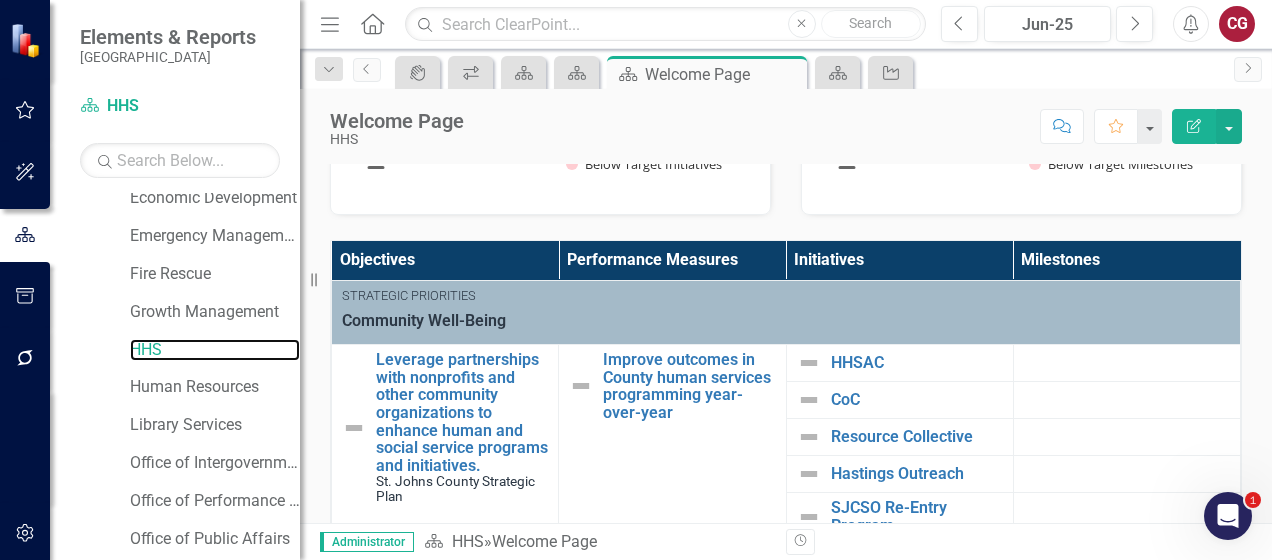 scroll, scrollTop: 600, scrollLeft: 0, axis: vertical 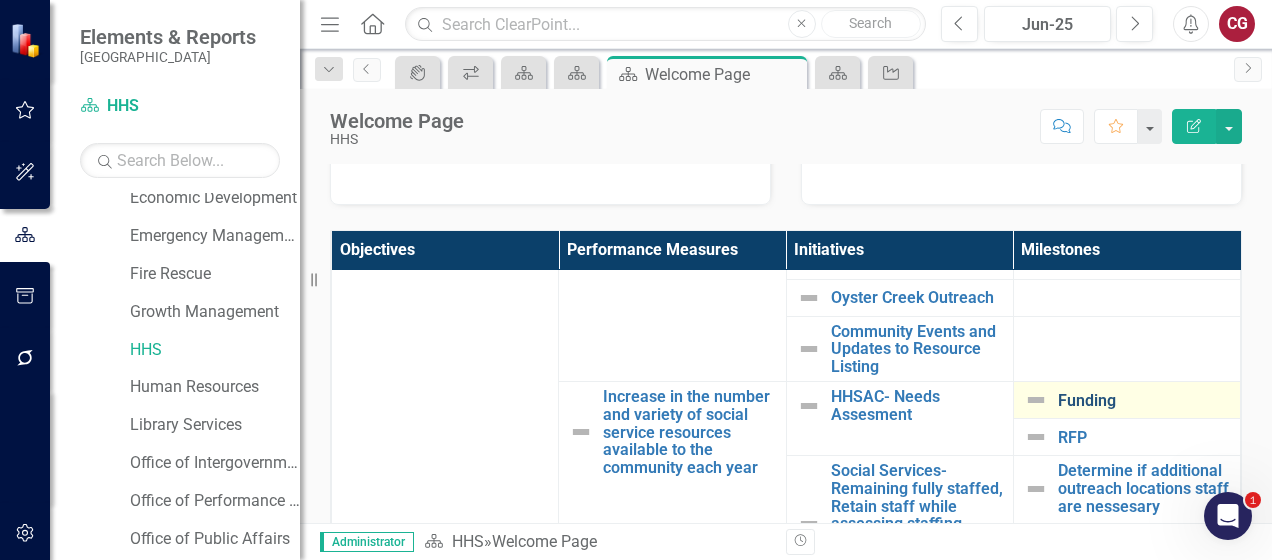 click on "Funding" at bounding box center (1144, 401) 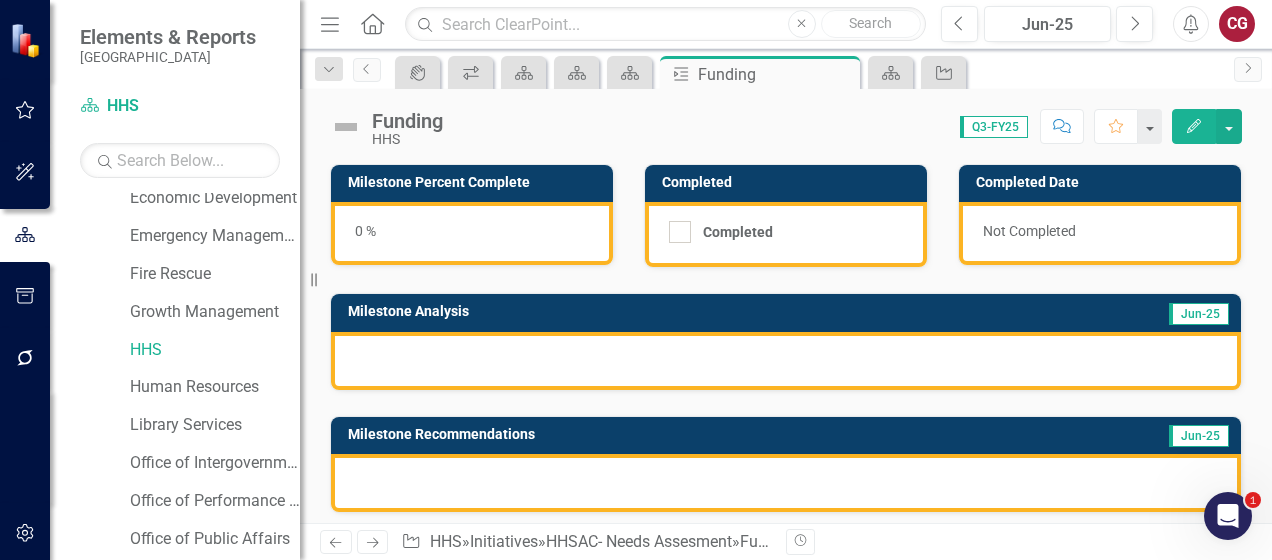 click on "0 %" at bounding box center (472, 233) 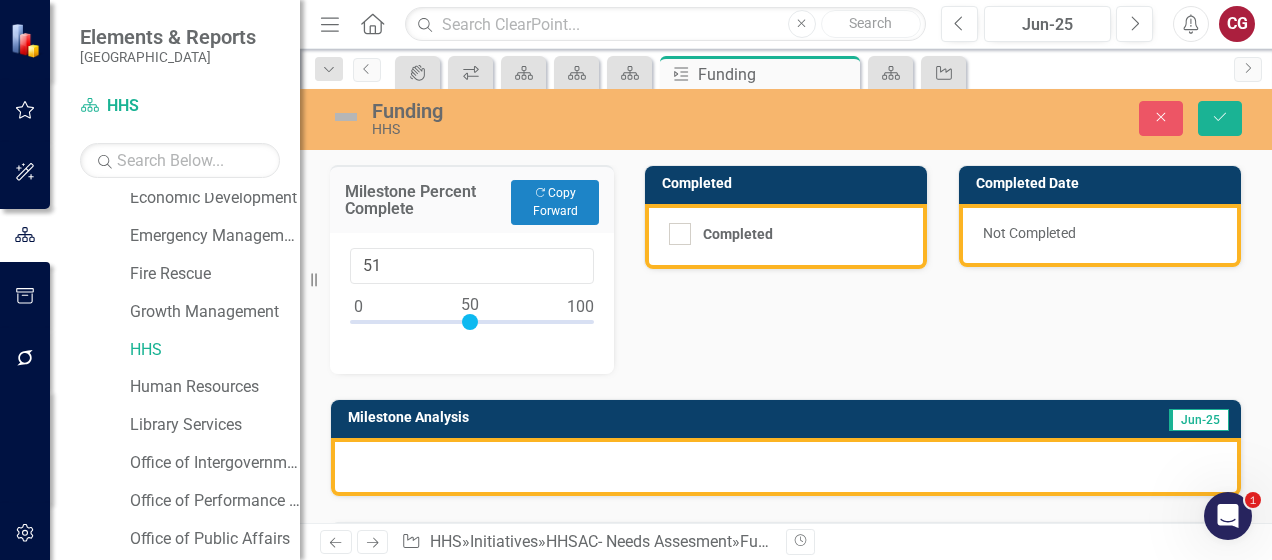 type on "50" 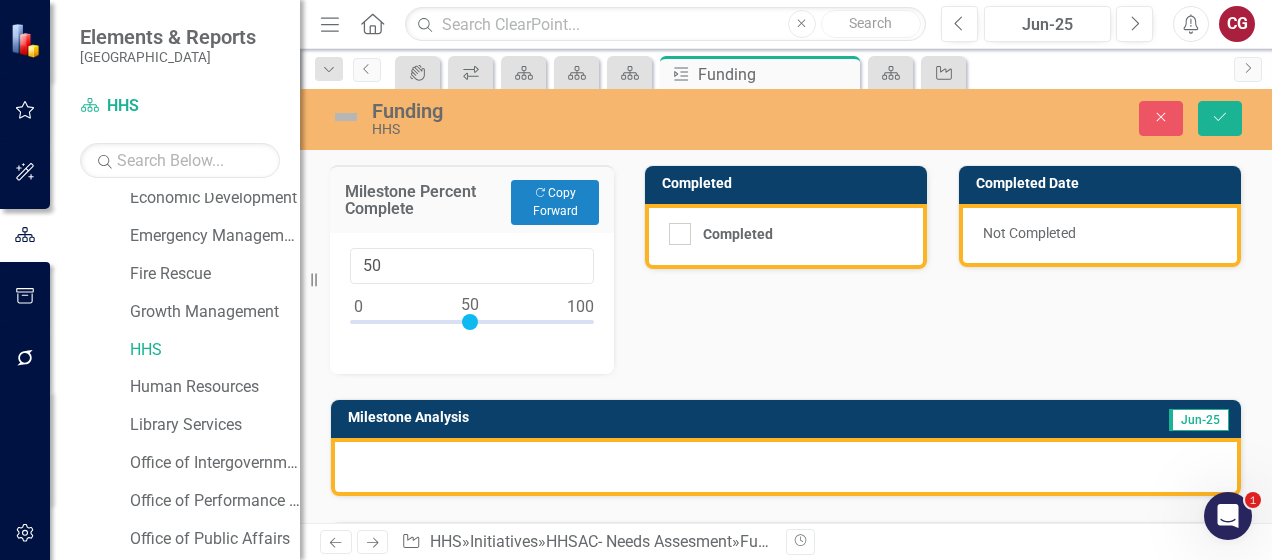 drag, startPoint x: 359, startPoint y: 321, endPoint x: 470, endPoint y: 332, distance: 111.54372 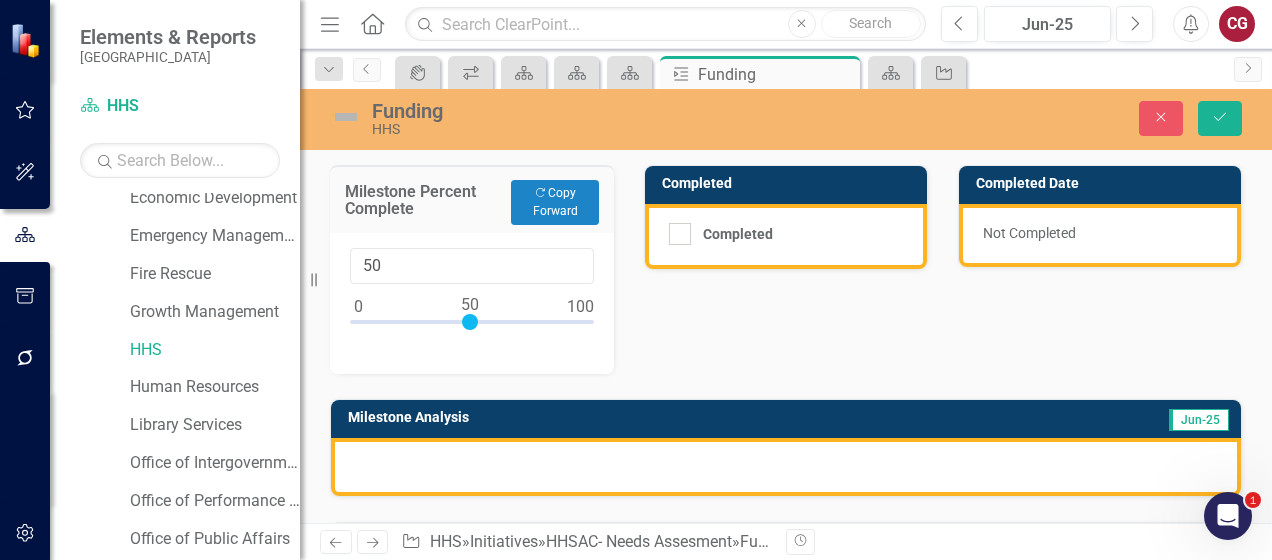 click at bounding box center [786, 467] 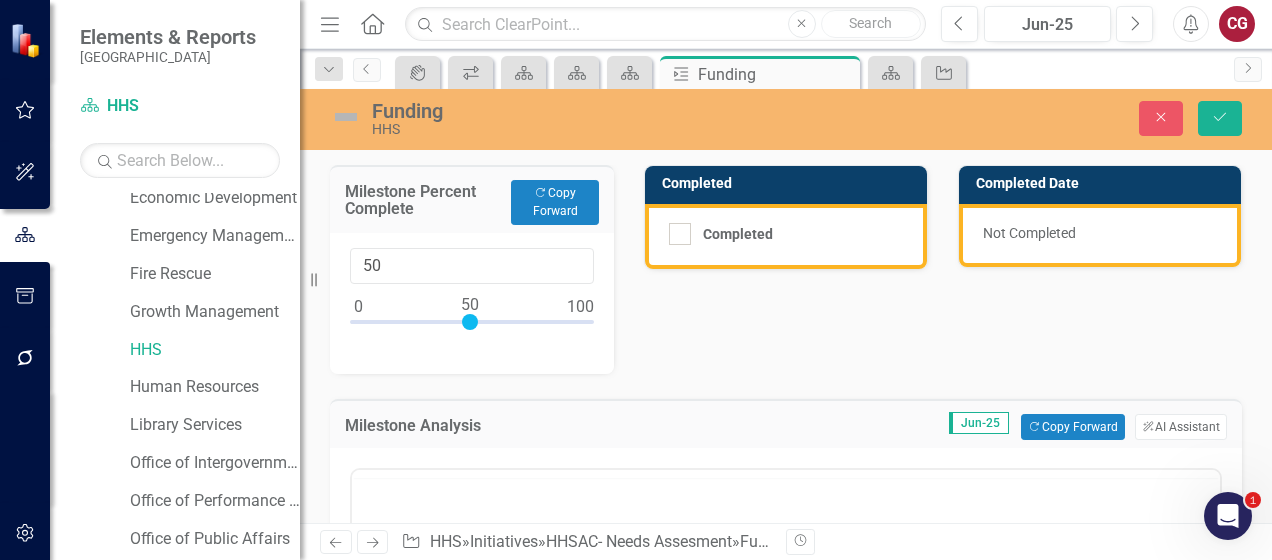 scroll, scrollTop: 0, scrollLeft: 0, axis: both 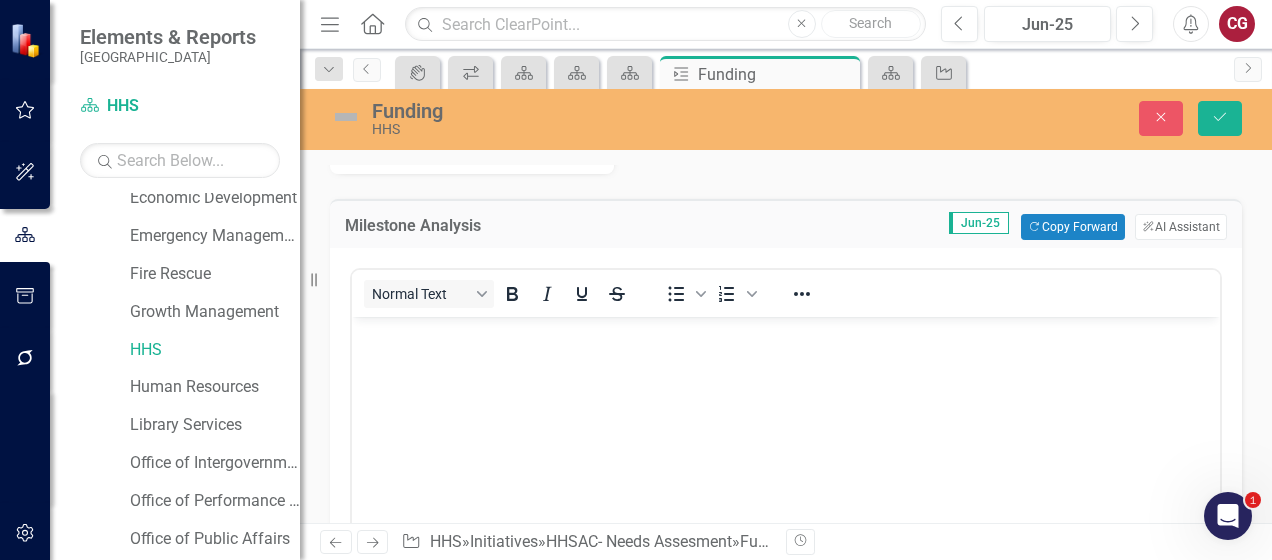 click at bounding box center [786, 467] 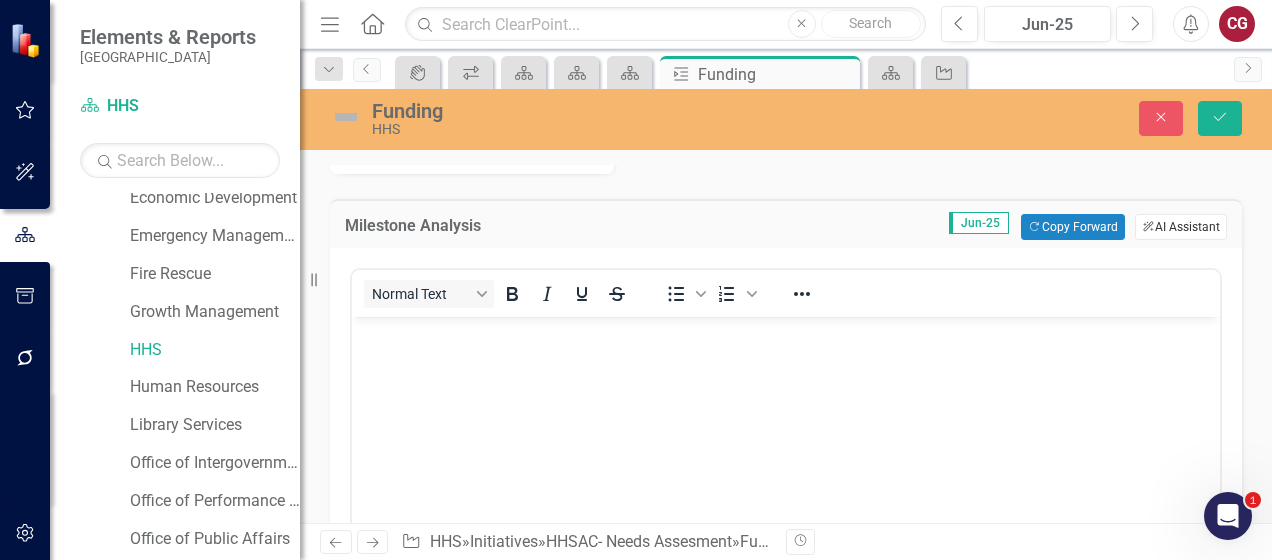 click on "ClearPoint AI  AI Assistant" at bounding box center [1181, 227] 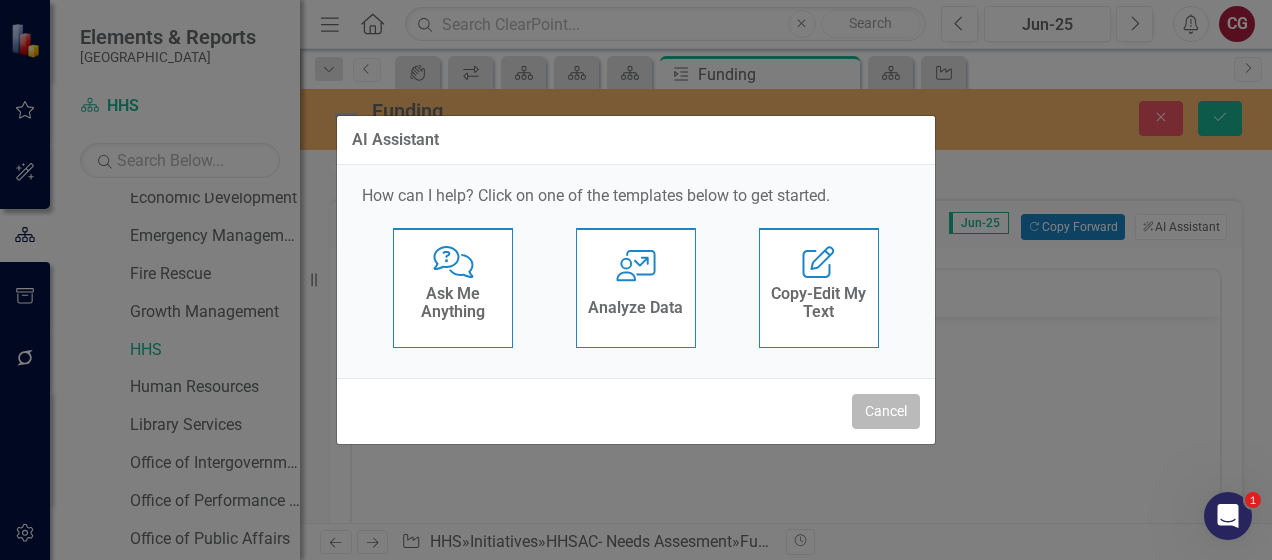 click on "Cancel" at bounding box center (886, 411) 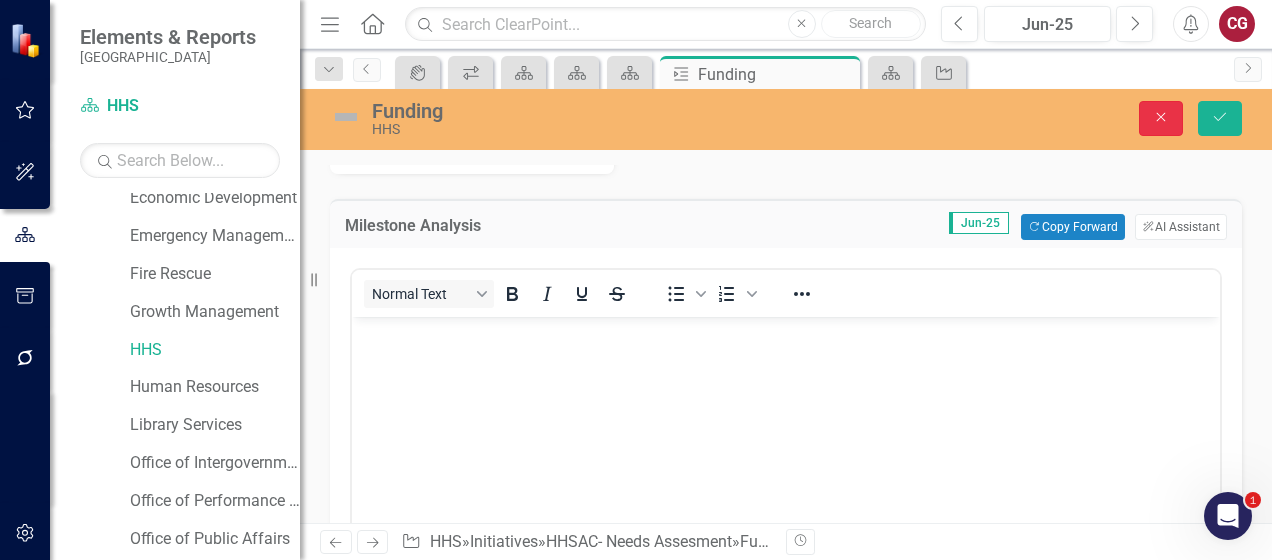 click on "Close" at bounding box center [1161, 118] 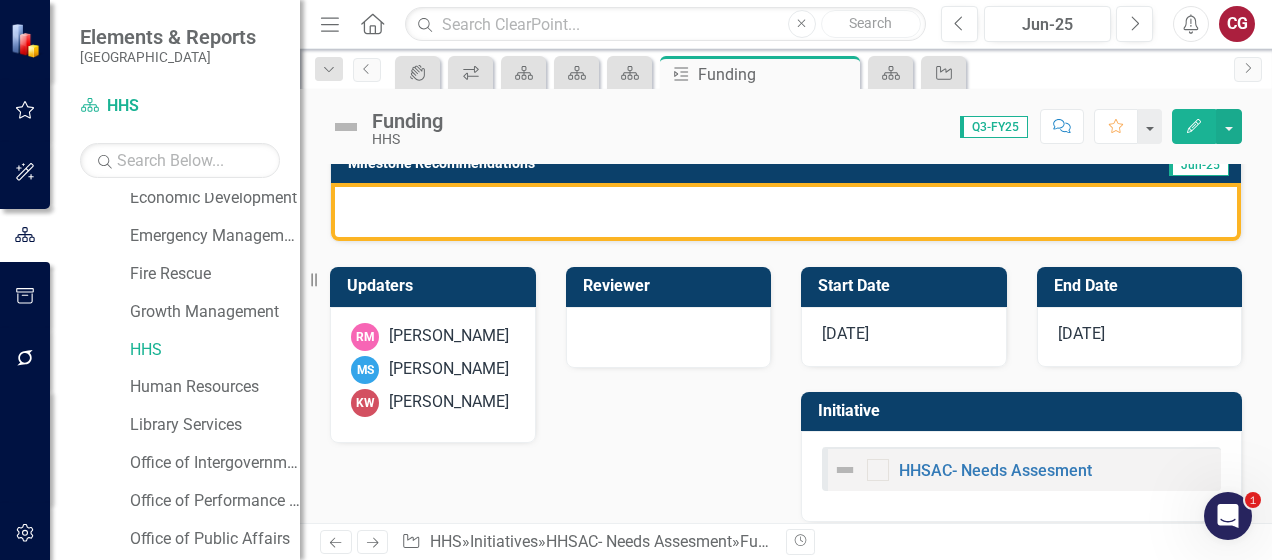 scroll, scrollTop: 171, scrollLeft: 0, axis: vertical 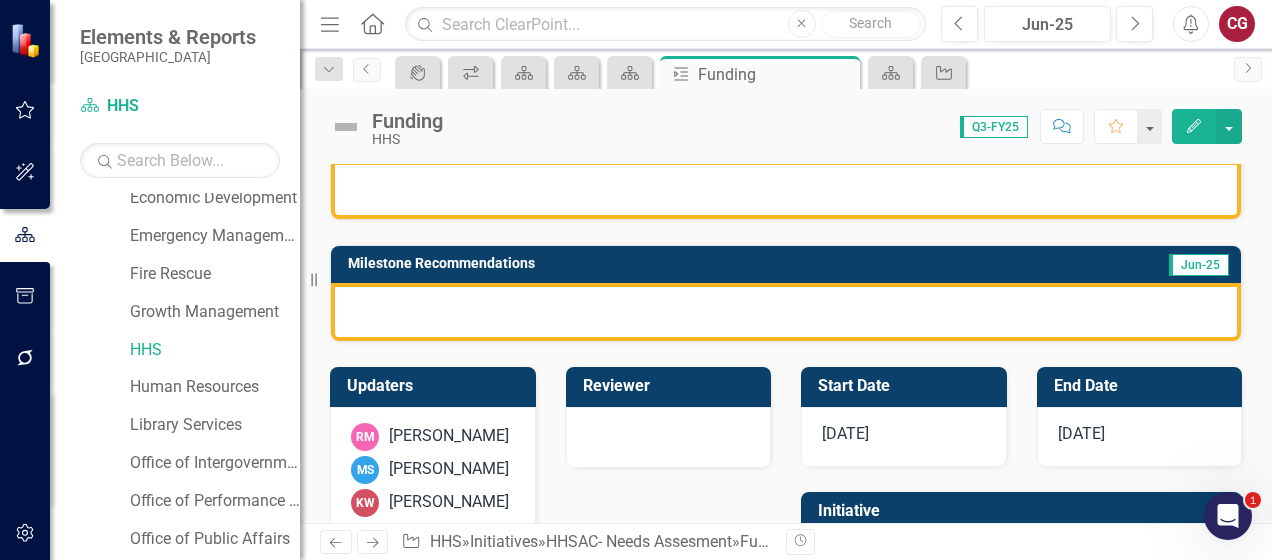 click at bounding box center [786, 312] 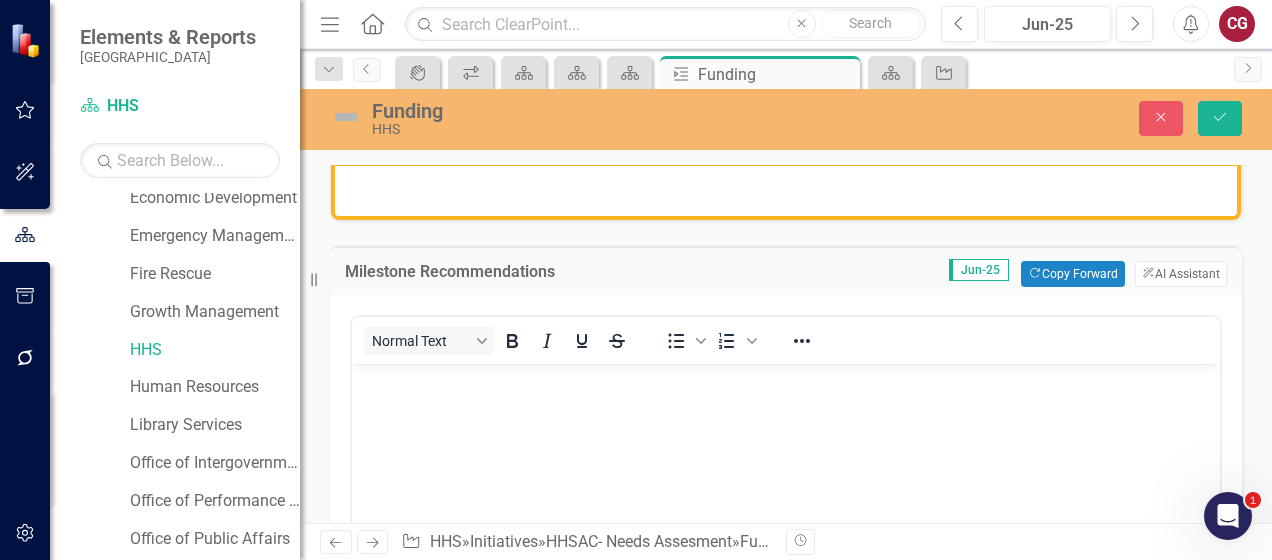 scroll, scrollTop: 0, scrollLeft: 0, axis: both 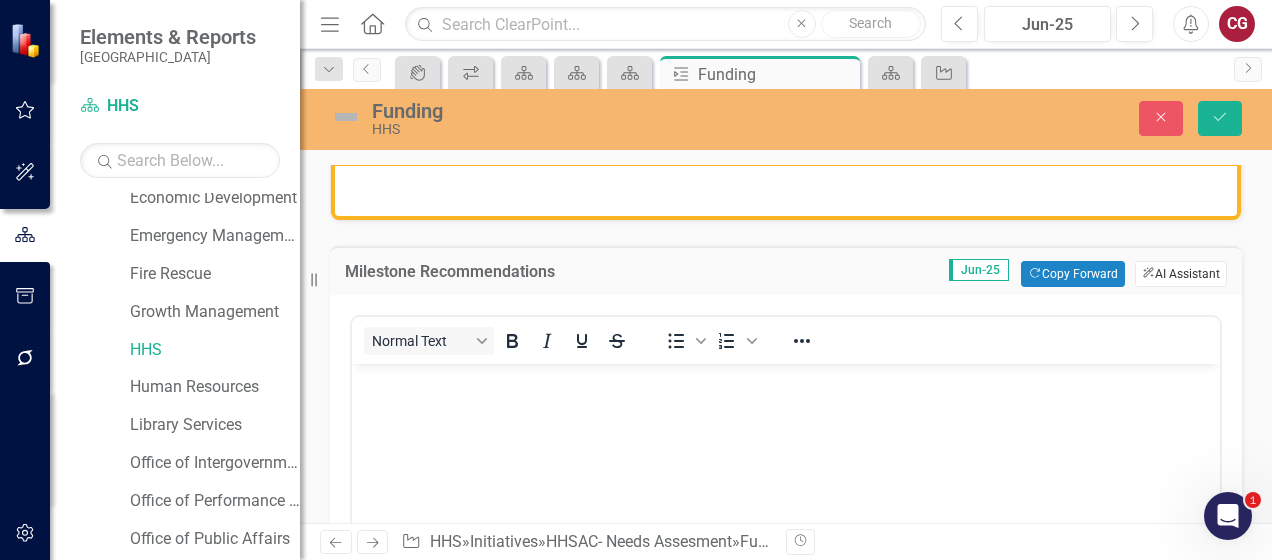click on "ClearPoint AI  AI Assistant" at bounding box center (1181, 274) 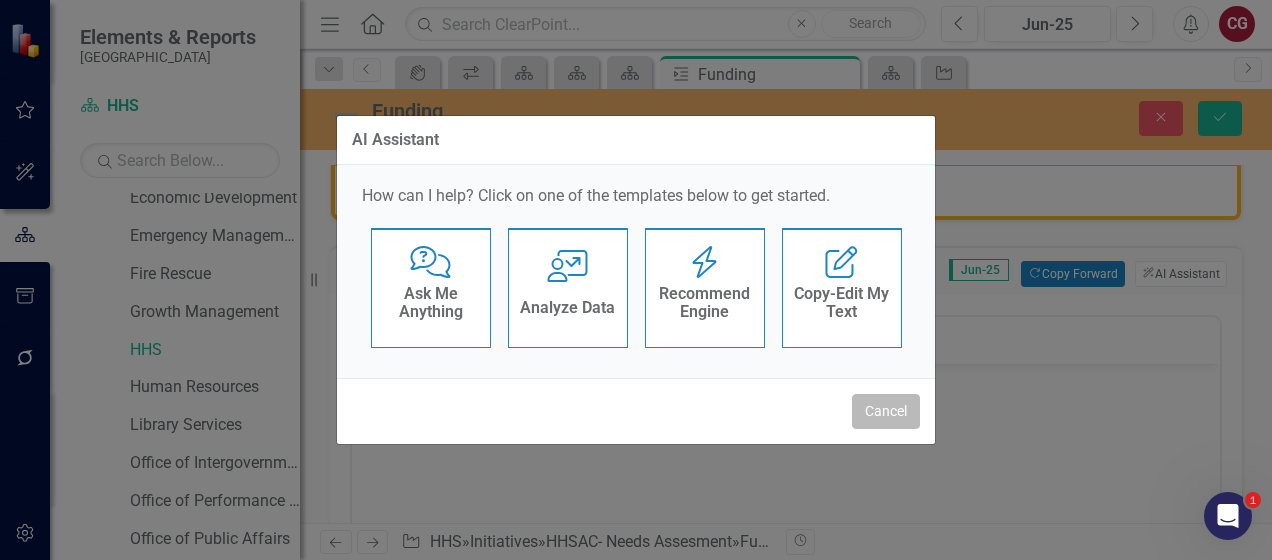 click on "Cancel" at bounding box center (886, 411) 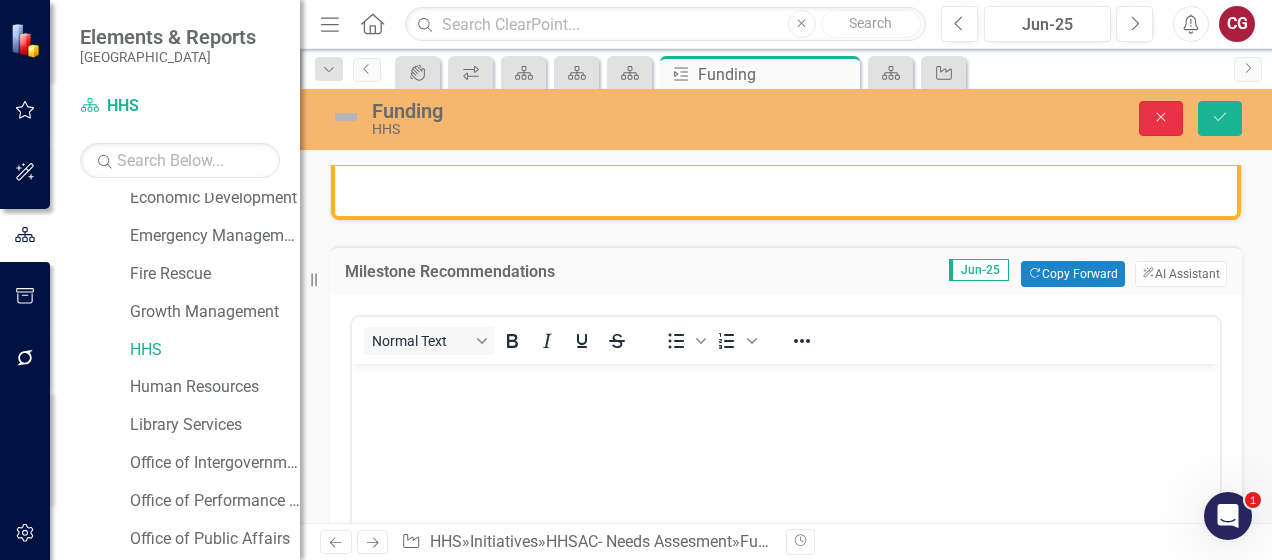 click on "Close" 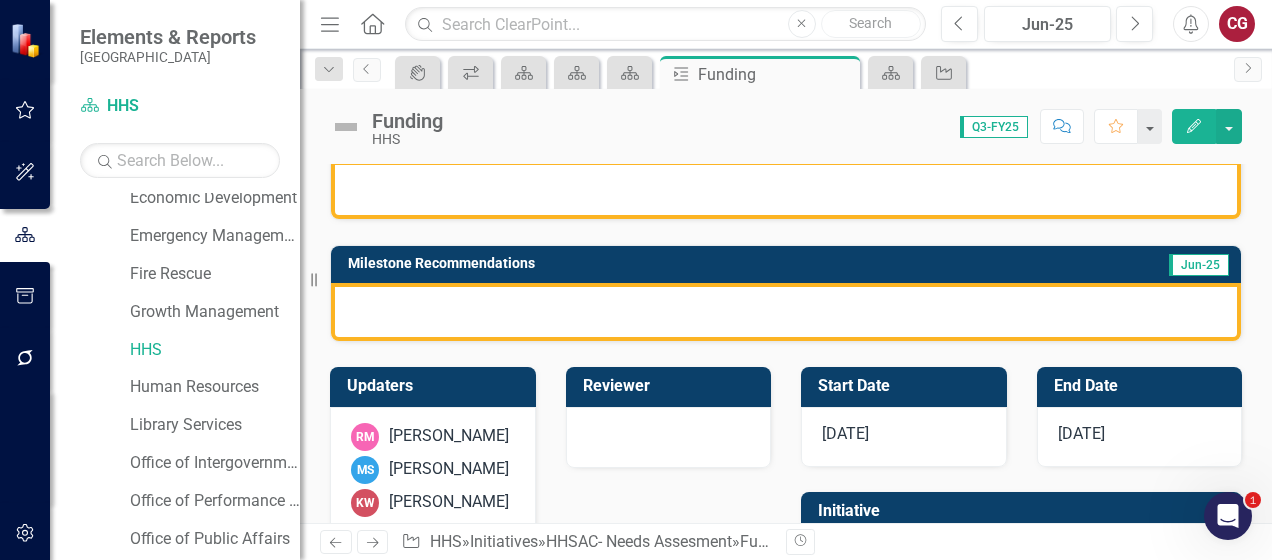 click 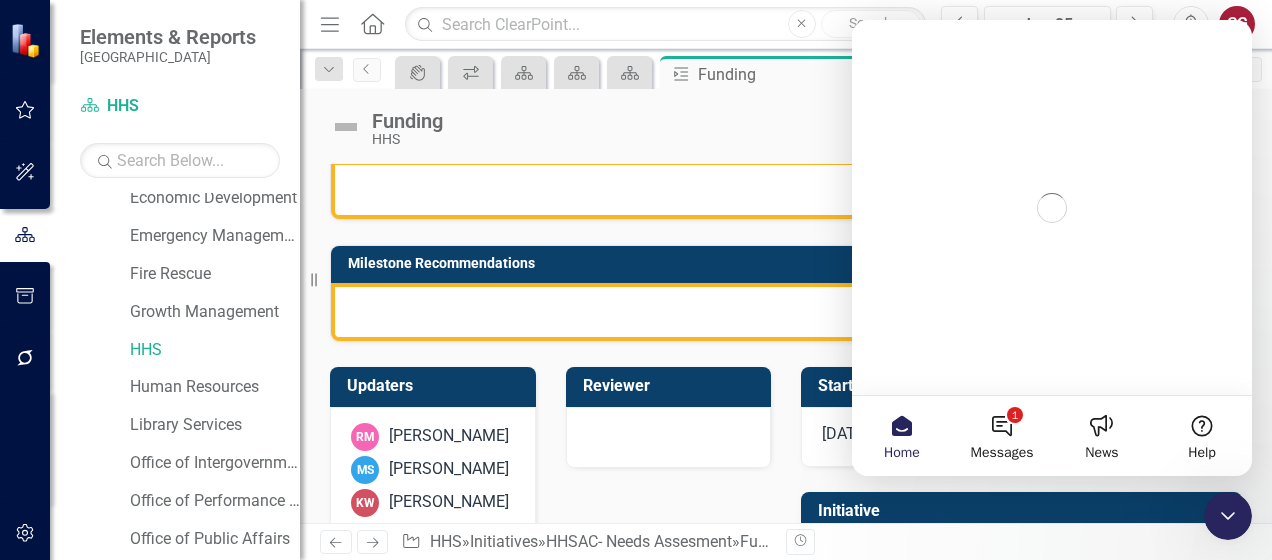scroll, scrollTop: 0, scrollLeft: 0, axis: both 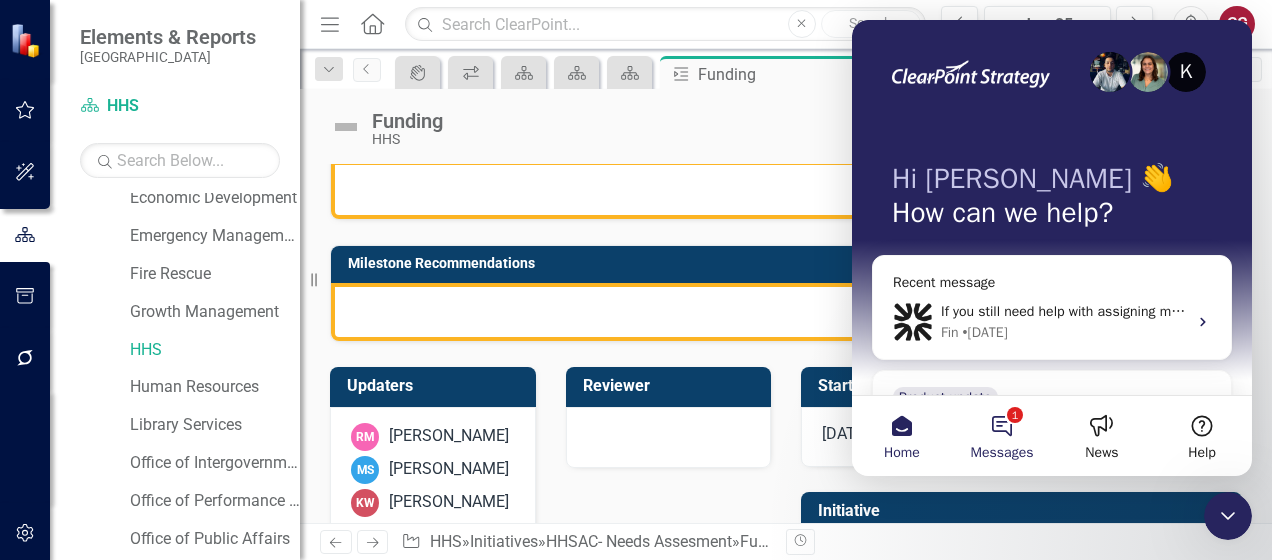 click on "1 Messages" at bounding box center (1002, 436) 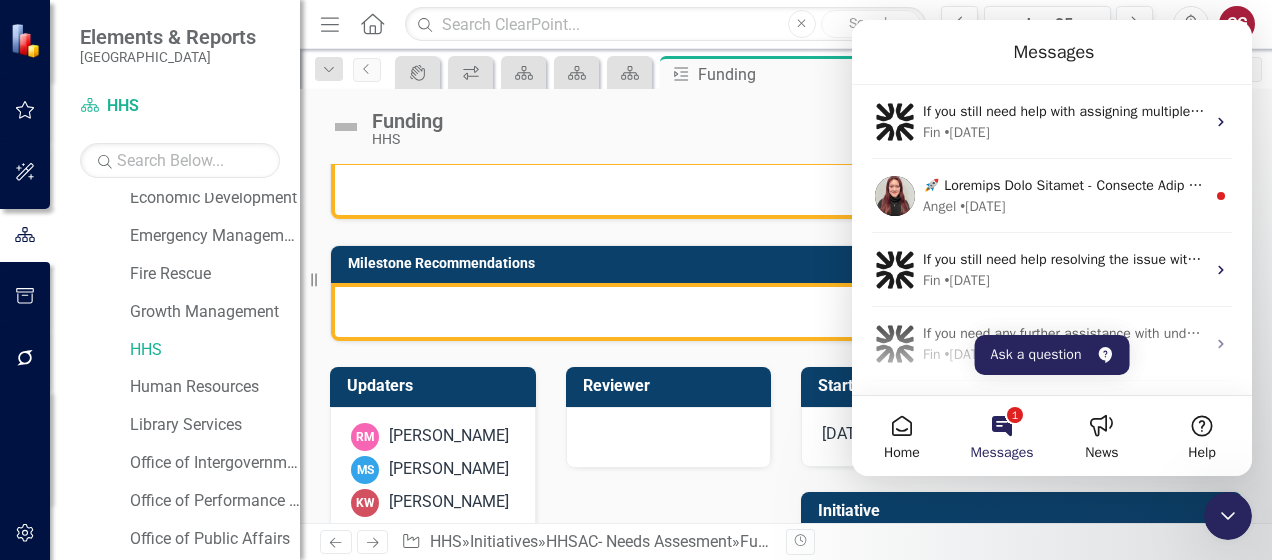 click at bounding box center (786, 190) 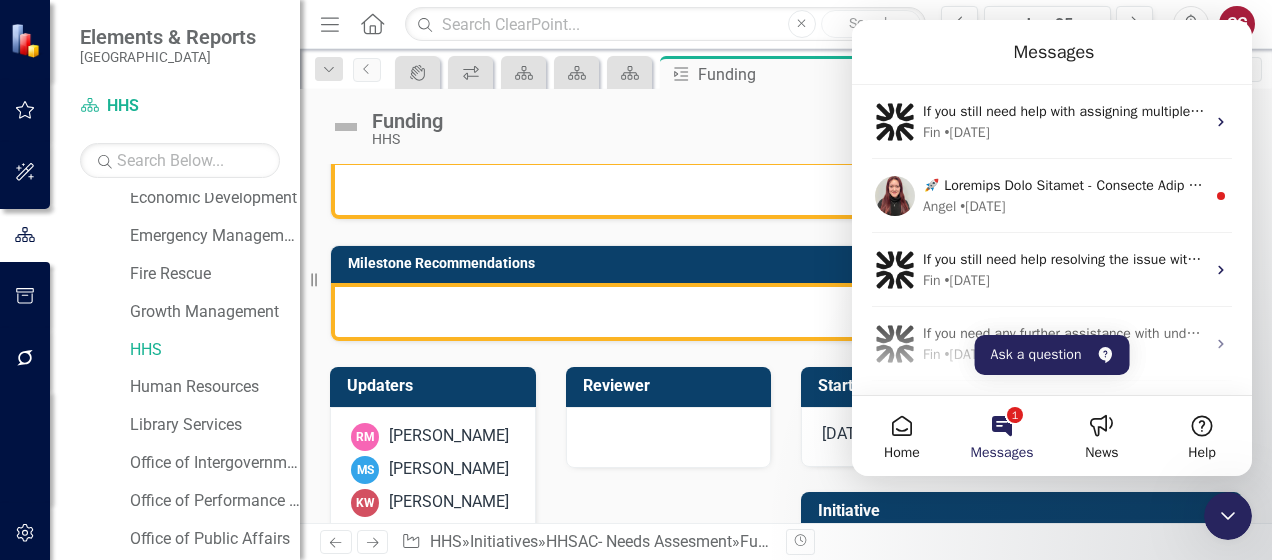 click 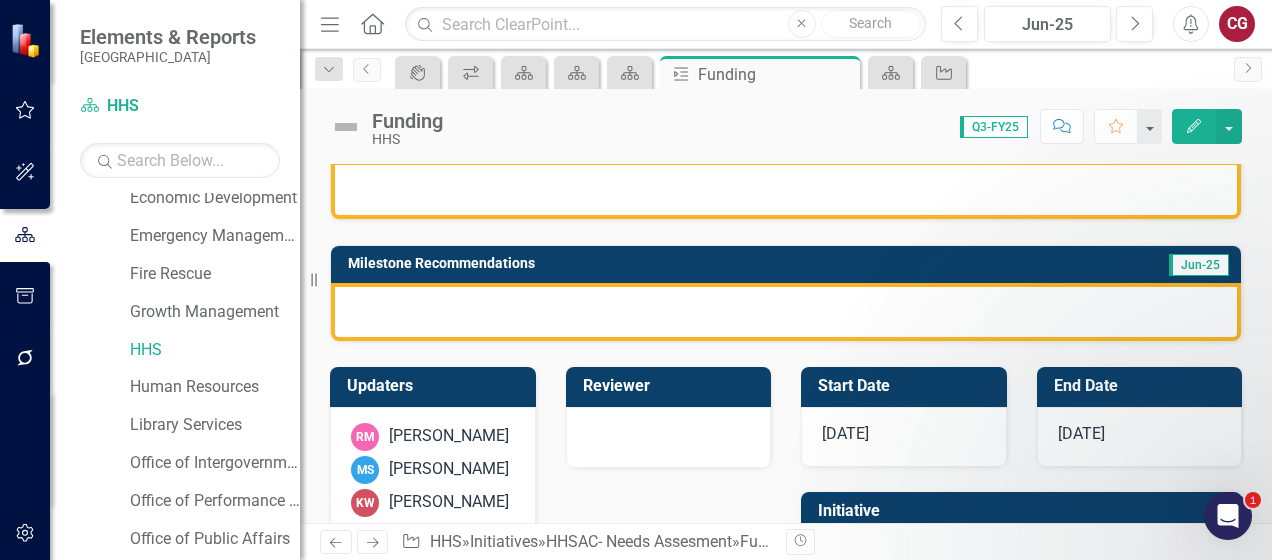 scroll, scrollTop: 0, scrollLeft: 0, axis: both 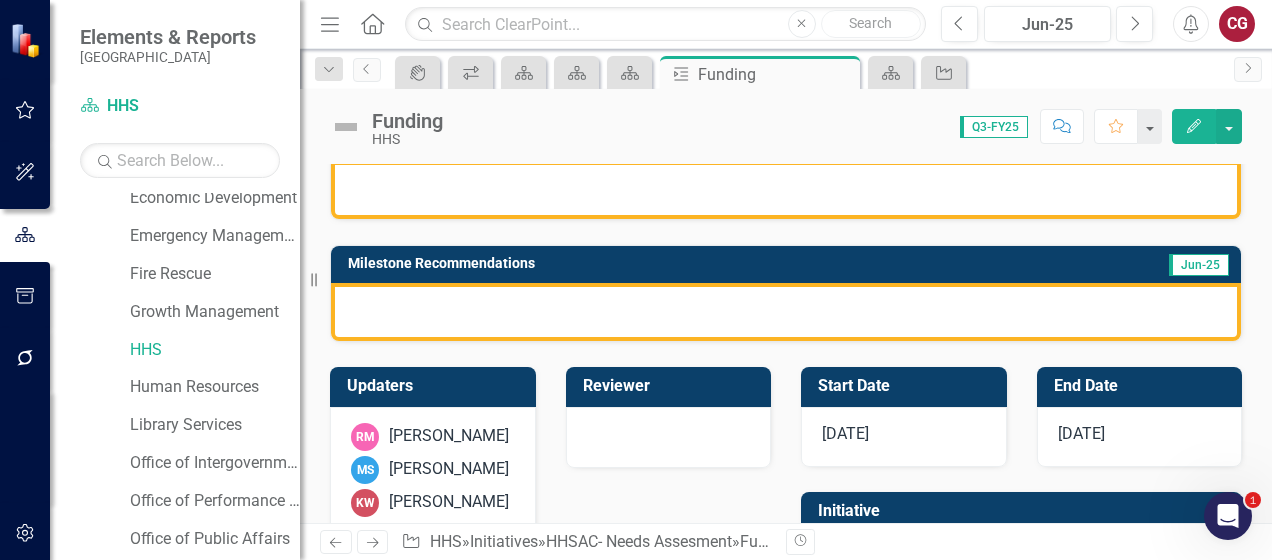 click 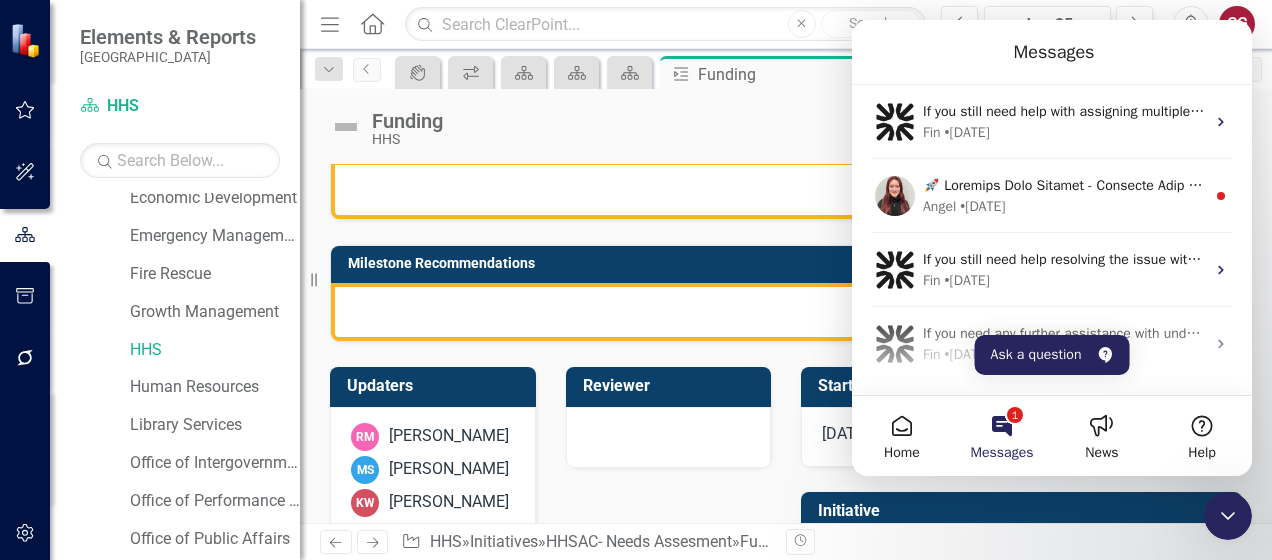 click on "1 Messages" at bounding box center [1002, 436] 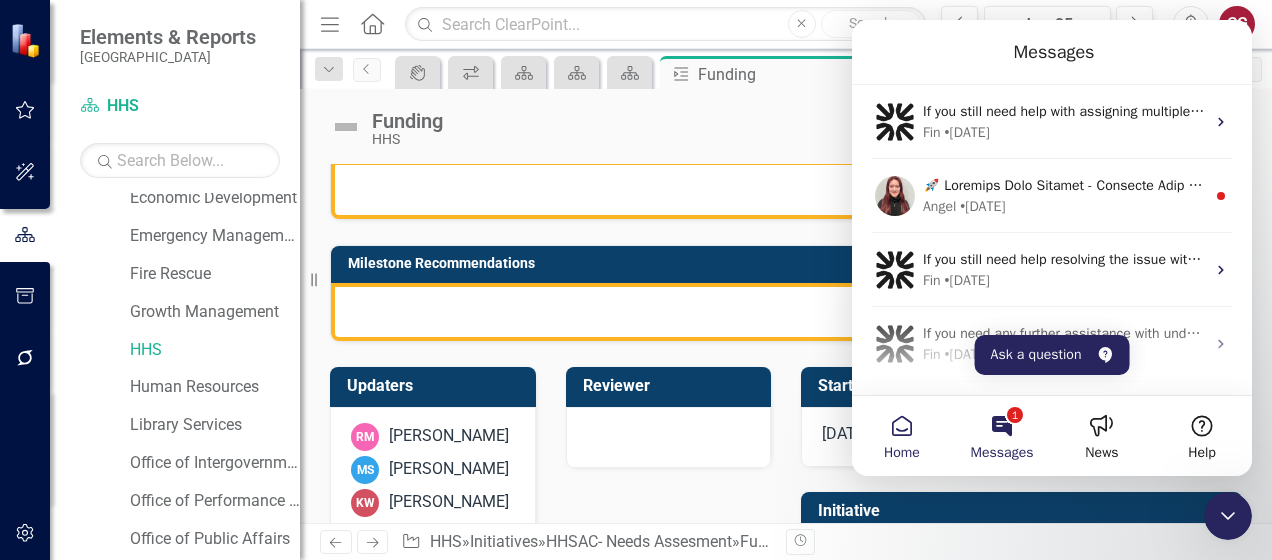 click on "Home" at bounding box center [902, 436] 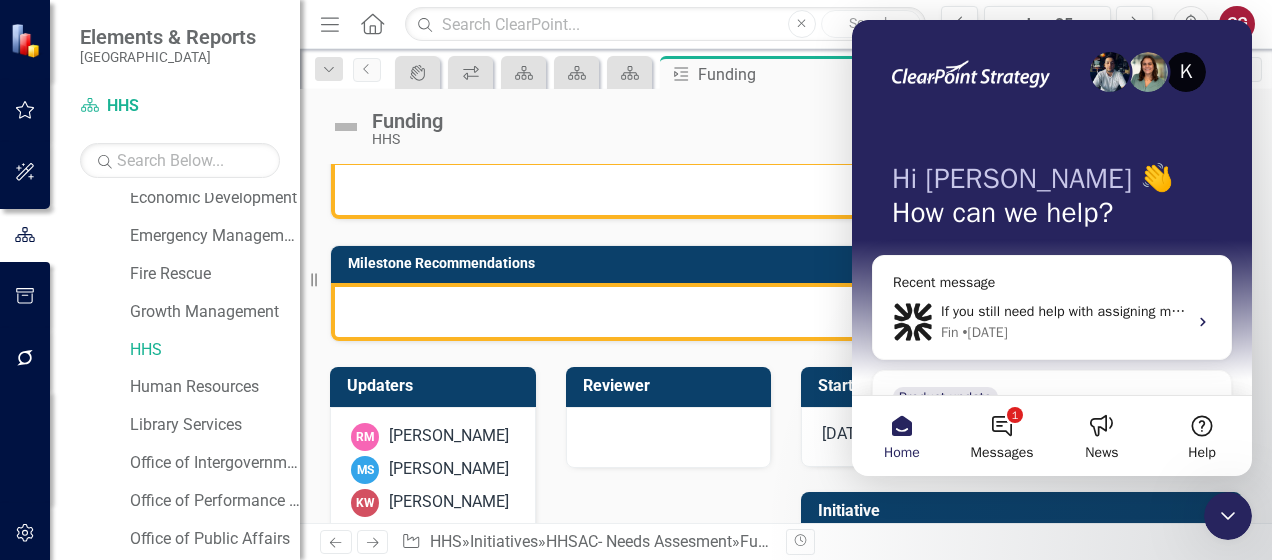 click on "Funding HHS Score: N/A Q3-FY25 Completed  Comment Favorite Edit Milestone Percent Complete 0 % Completed Completed Completed Date Not Completed Milestone Analysis Jun-25 Milestone Recommendations Jun-25 Updaters [PERSON_NAME] [PERSON_NAME] MS [PERSON_NAME] KW [PERSON_NAME] Reviewer Start Date [DATE] End Date [DATE] Initiative HHSAC- Needs Assesment" at bounding box center [786, 306] 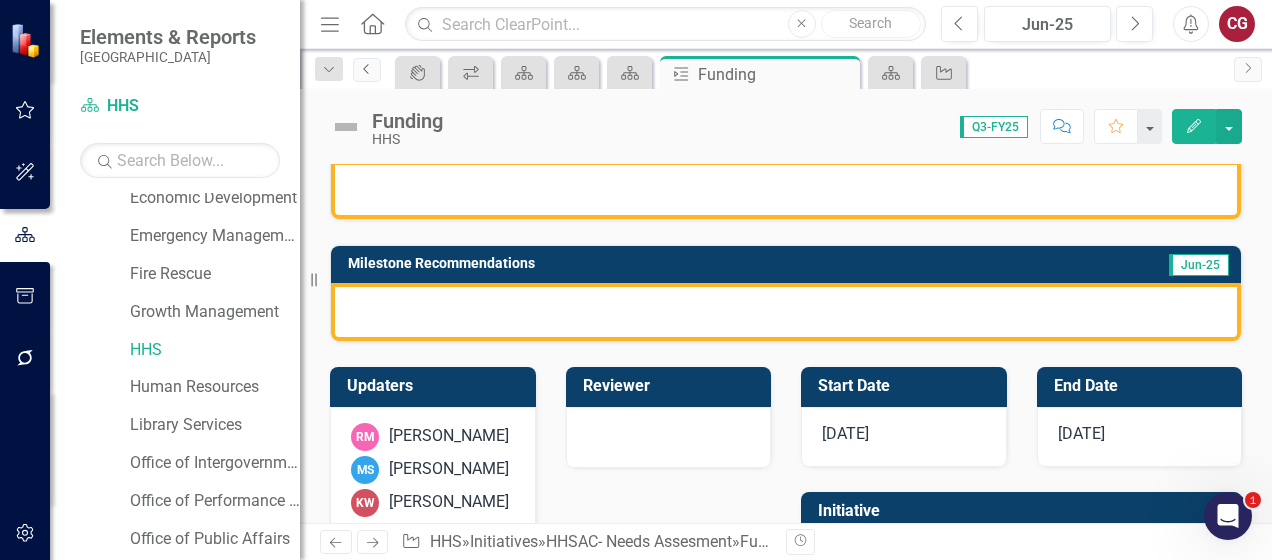 click on "Previous" at bounding box center [367, 70] 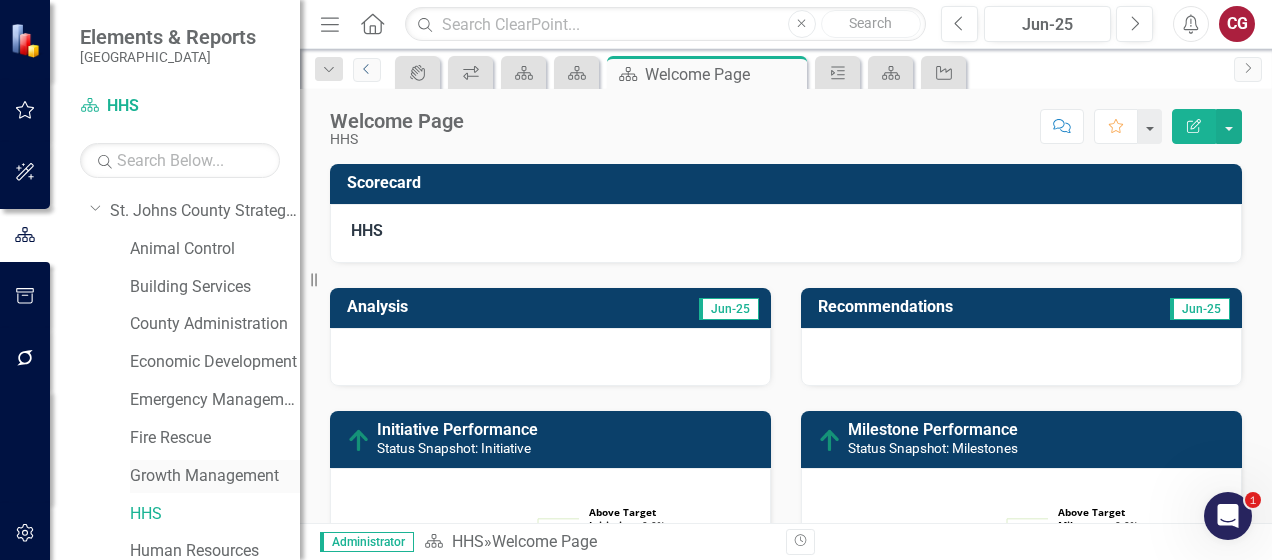 scroll, scrollTop: 0, scrollLeft: 0, axis: both 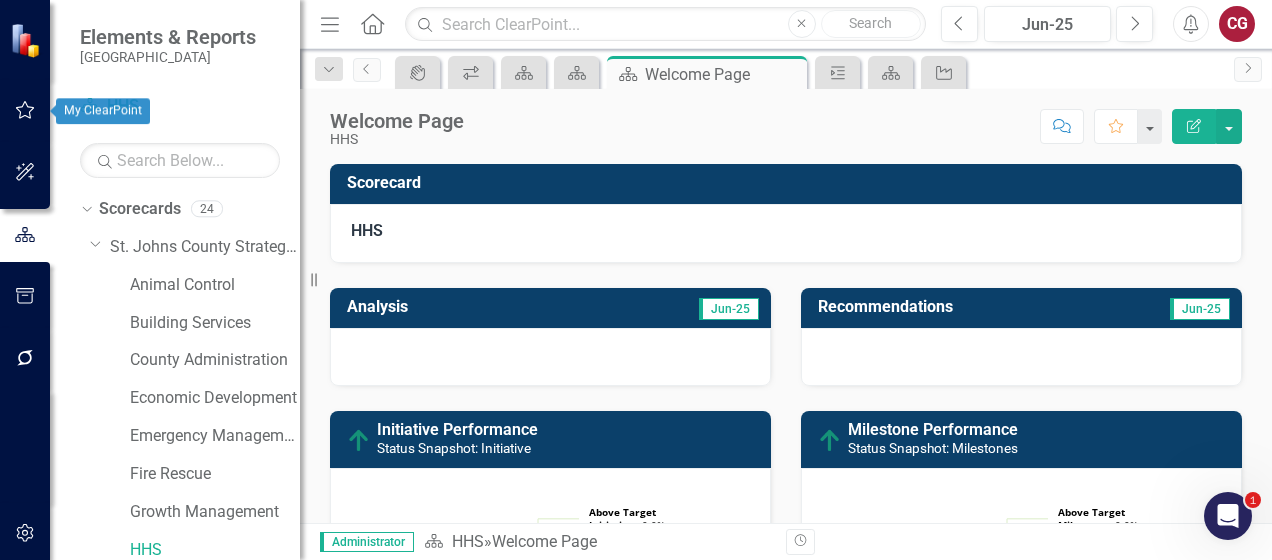 click at bounding box center [25, 111] 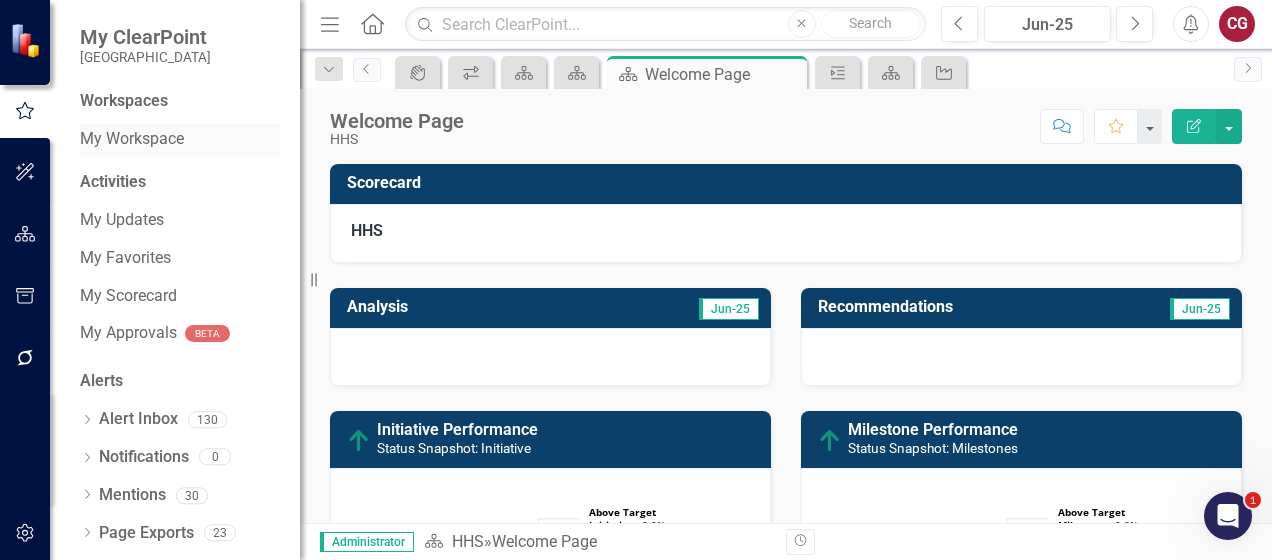 click on "My Workspace" at bounding box center [180, 139] 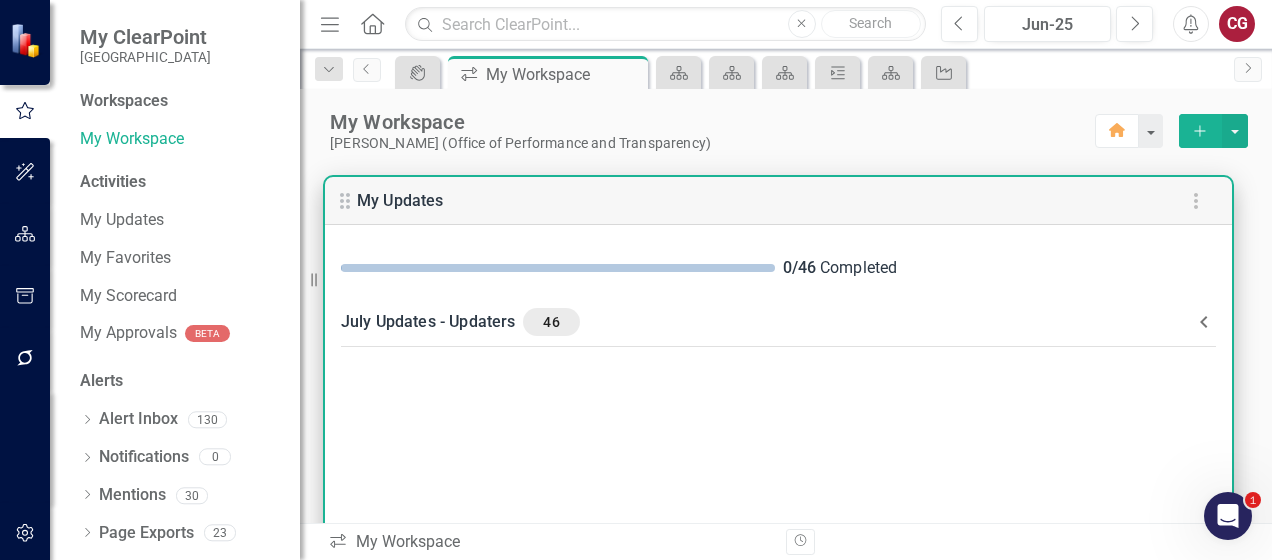 click on "July Updates - Updaters 46" at bounding box center [766, 322] 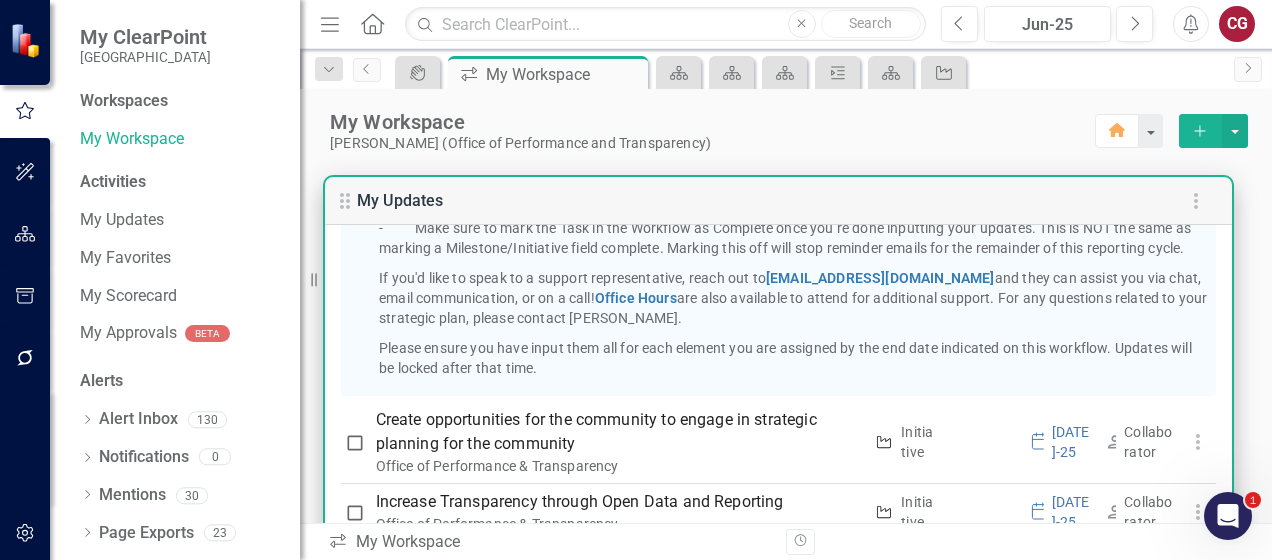 scroll, scrollTop: 700, scrollLeft: 0, axis: vertical 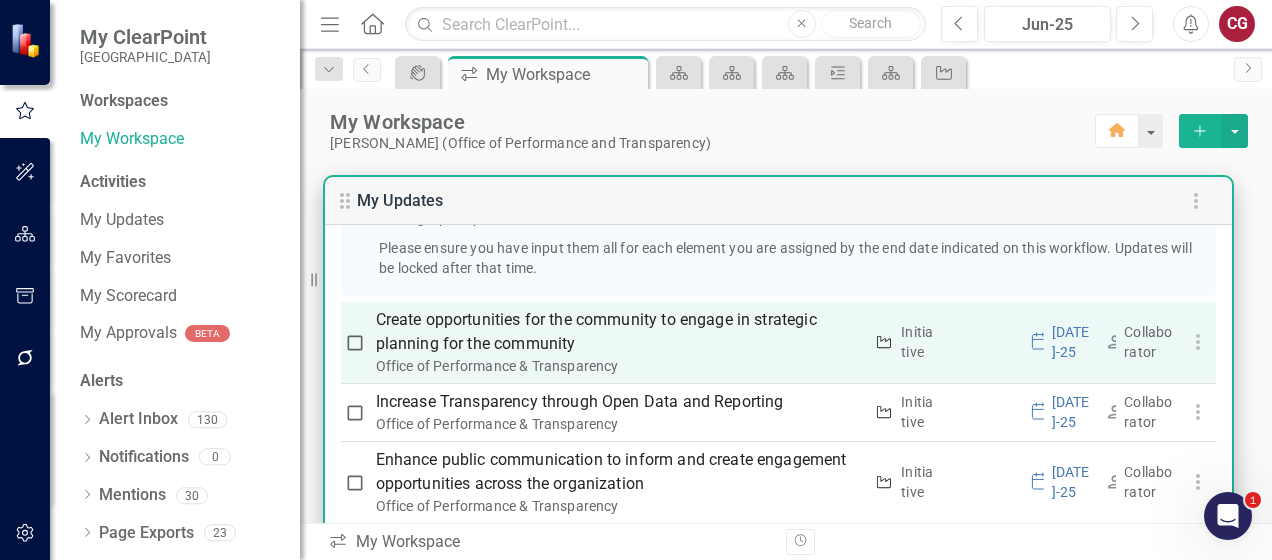 click on "Create opportunities for the community to engage in strategic planning for the community" at bounding box center [619, 332] 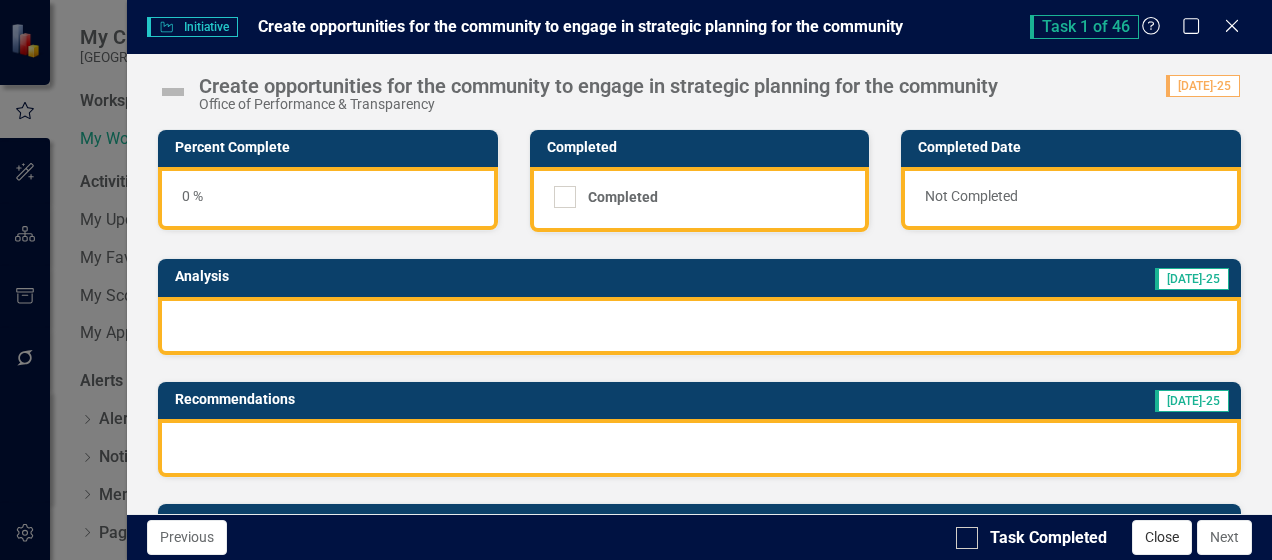 click on "Close" at bounding box center [1162, 537] 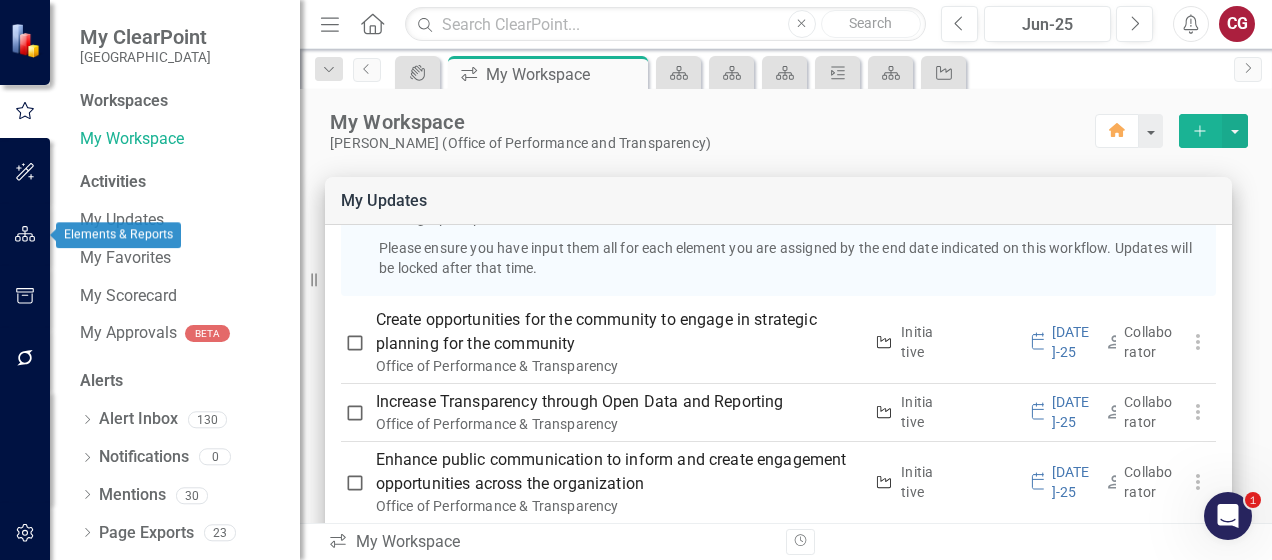click 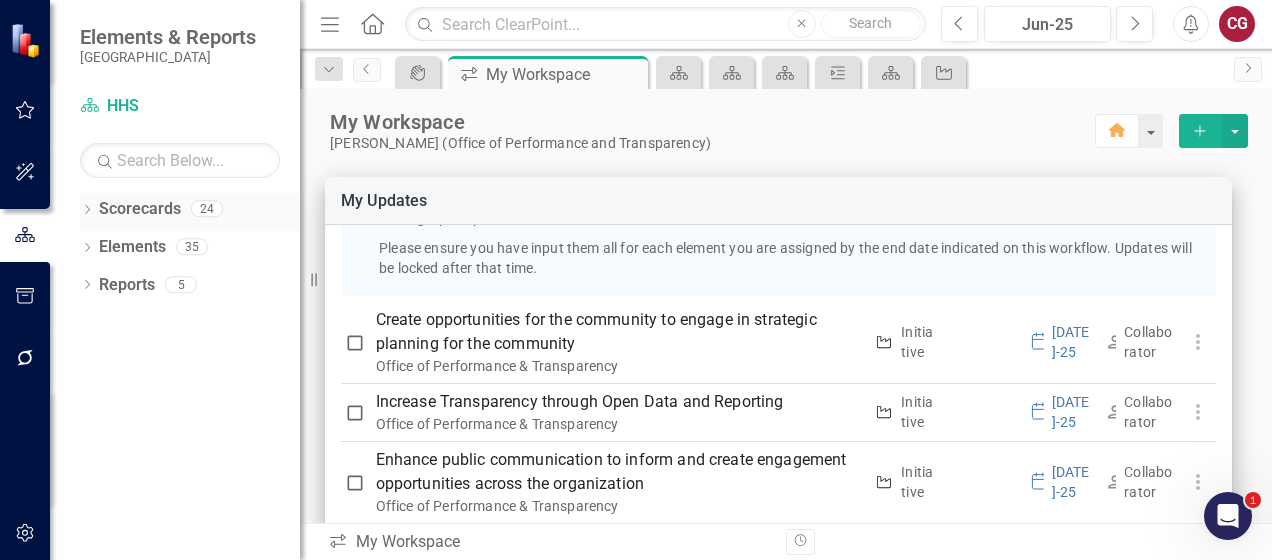 click on "Dropdown" at bounding box center (87, 211) 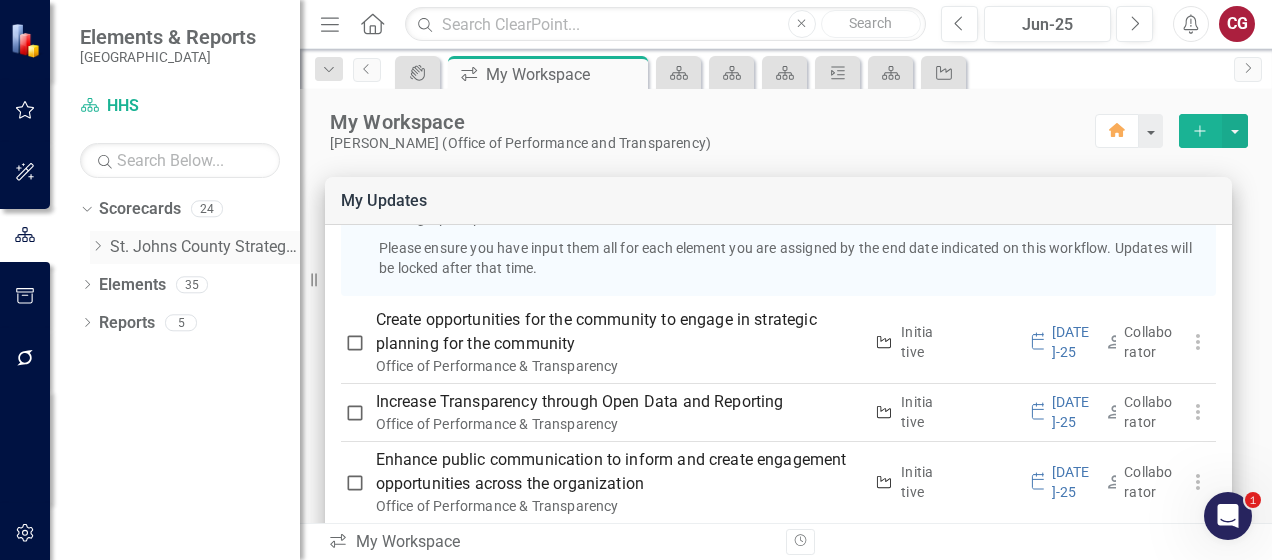 click on "St. Johns County Strategic Plan" at bounding box center (205, 247) 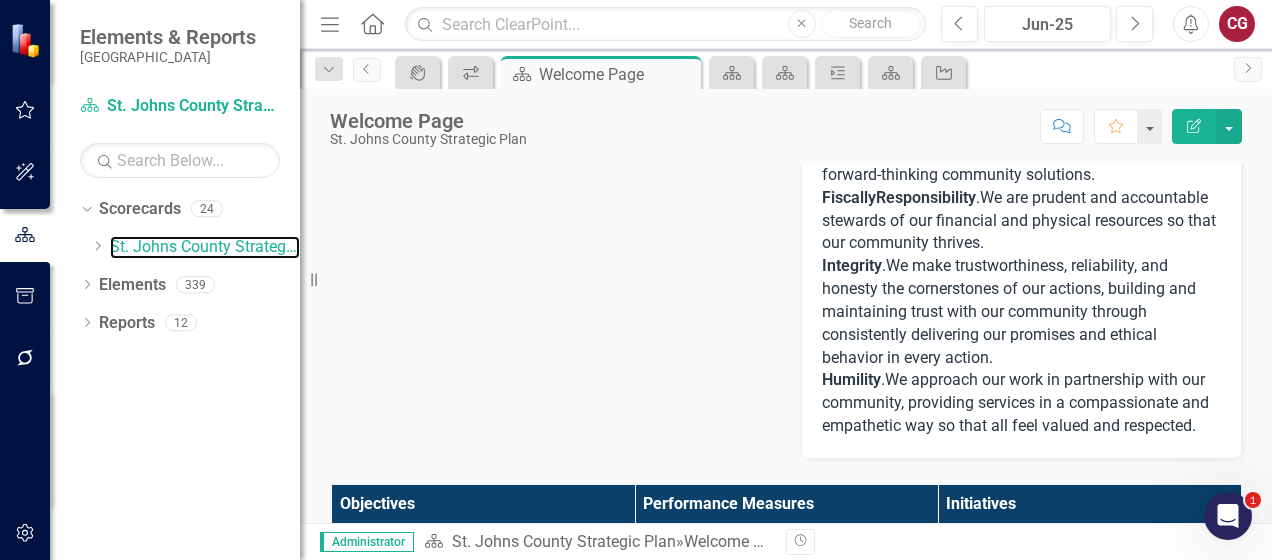 scroll, scrollTop: 0, scrollLeft: 0, axis: both 